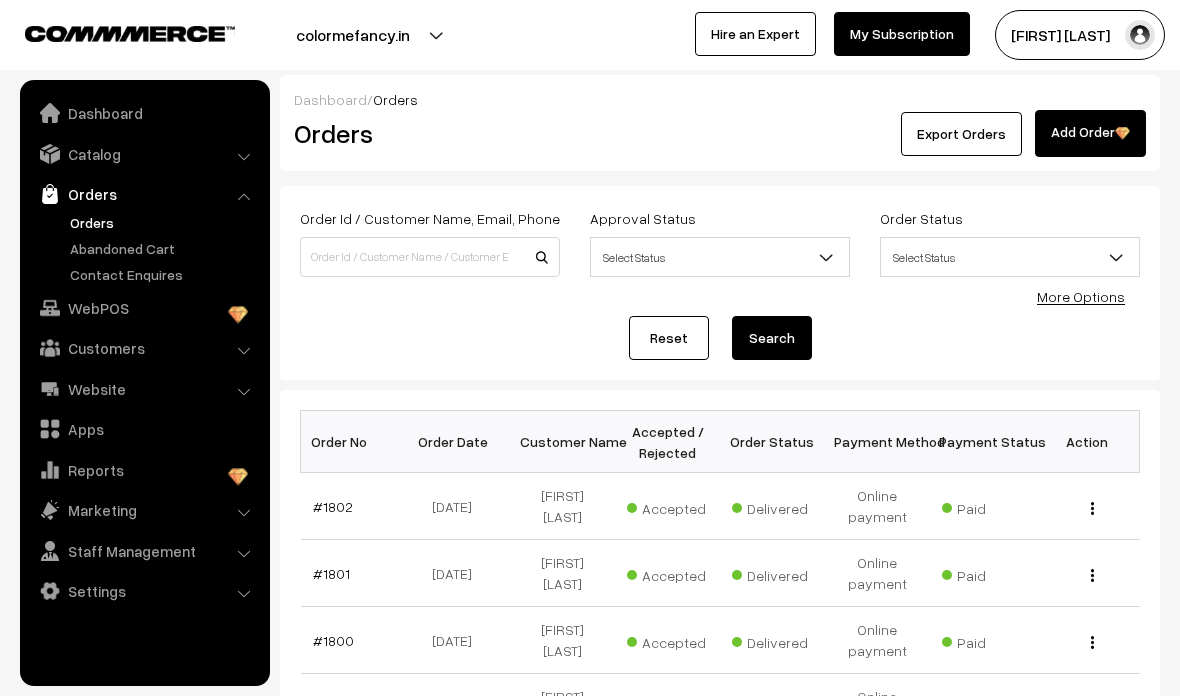 scroll, scrollTop: 124, scrollLeft: 0, axis: vertical 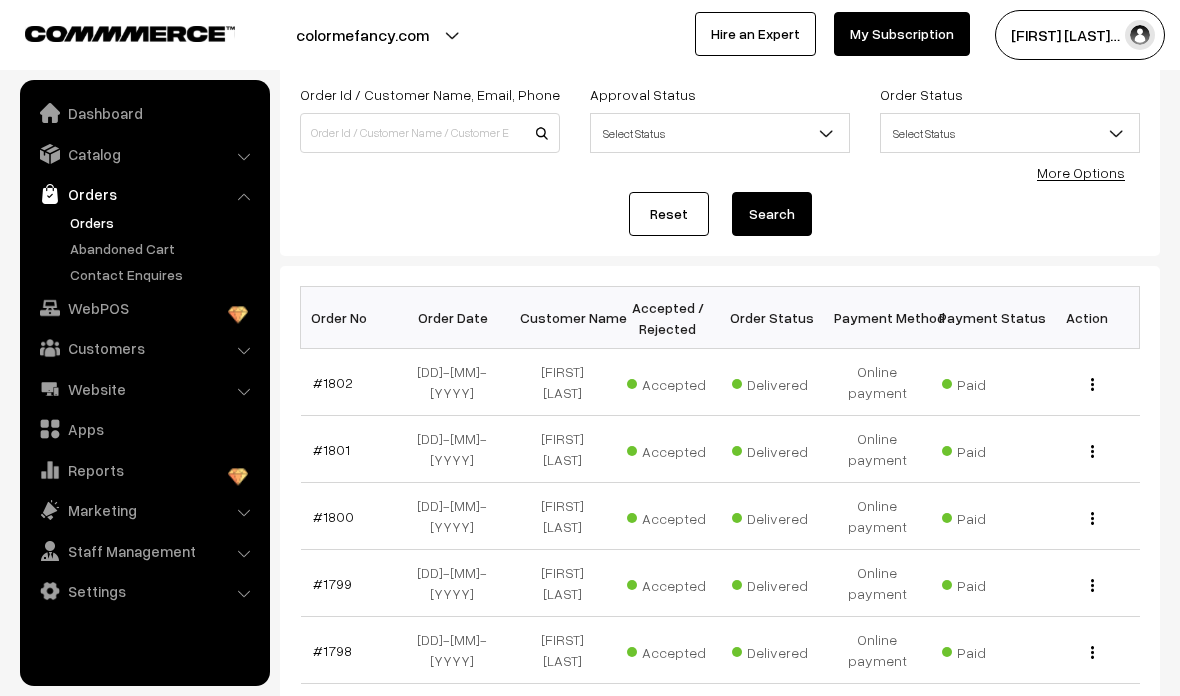 click on "Catalog" at bounding box center [144, 154] 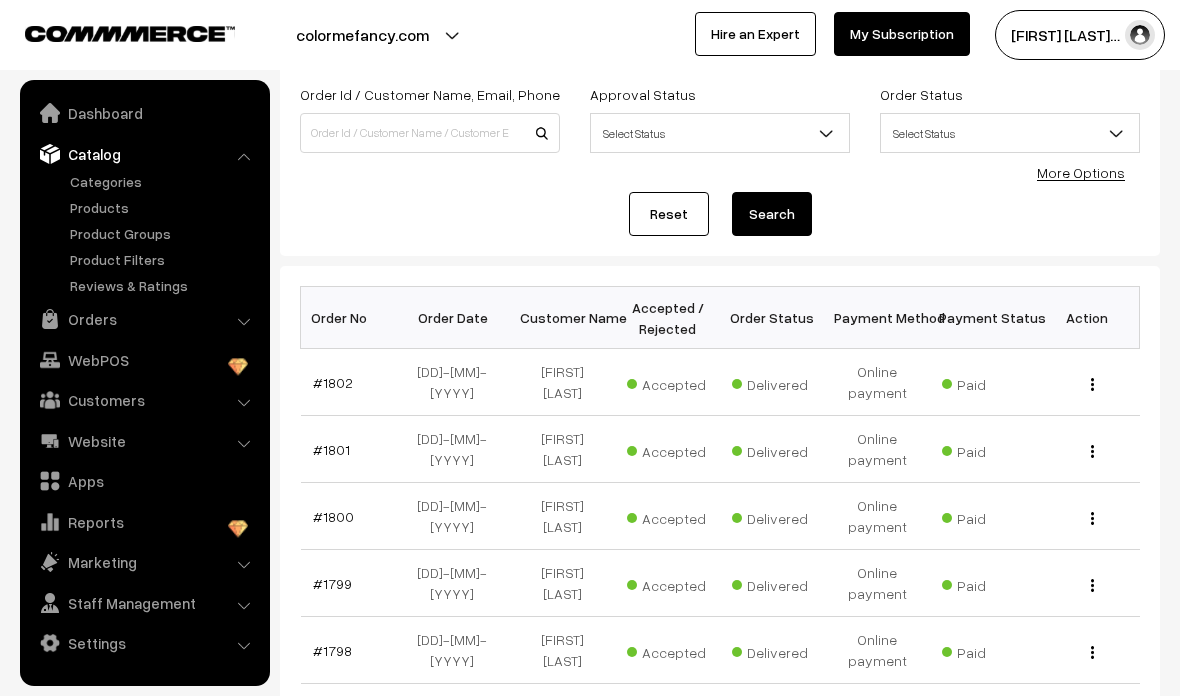click on "Products" at bounding box center (164, 207) 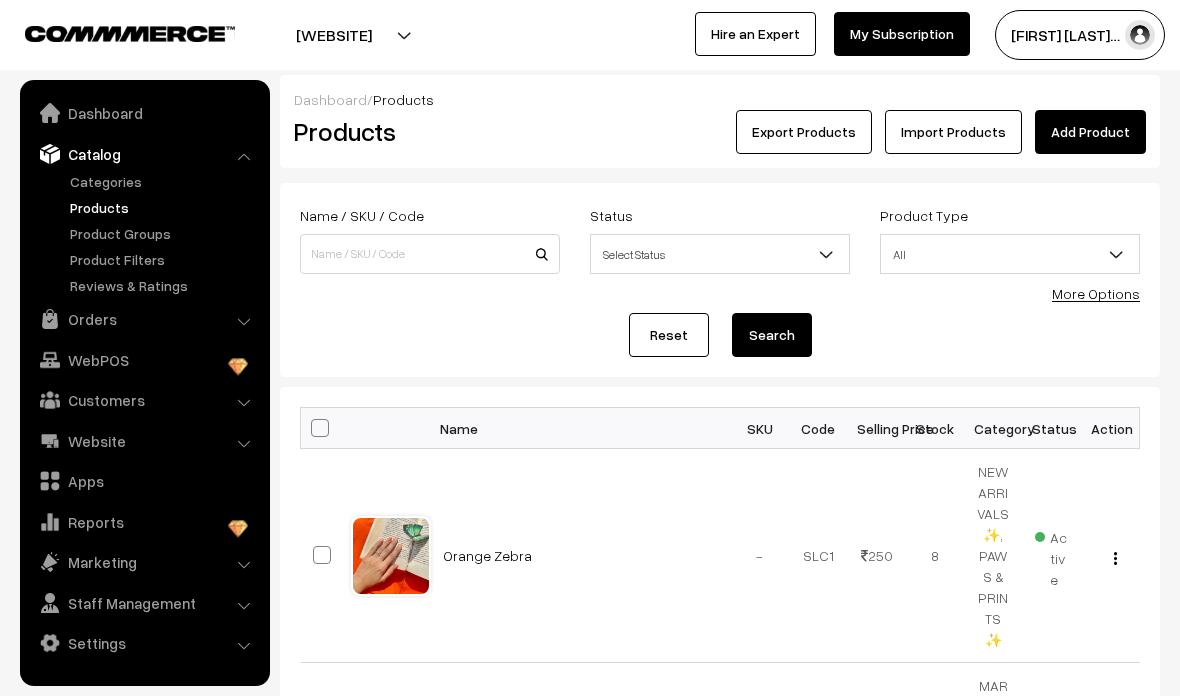 scroll, scrollTop: 14, scrollLeft: 0, axis: vertical 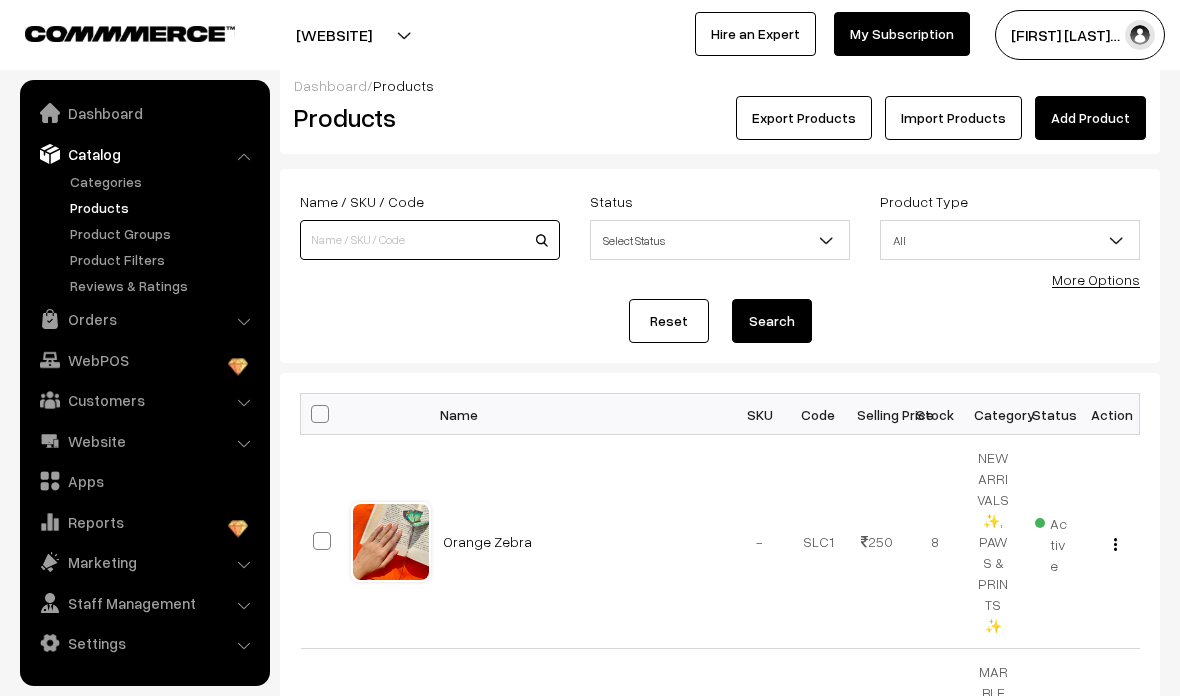 click at bounding box center (430, 240) 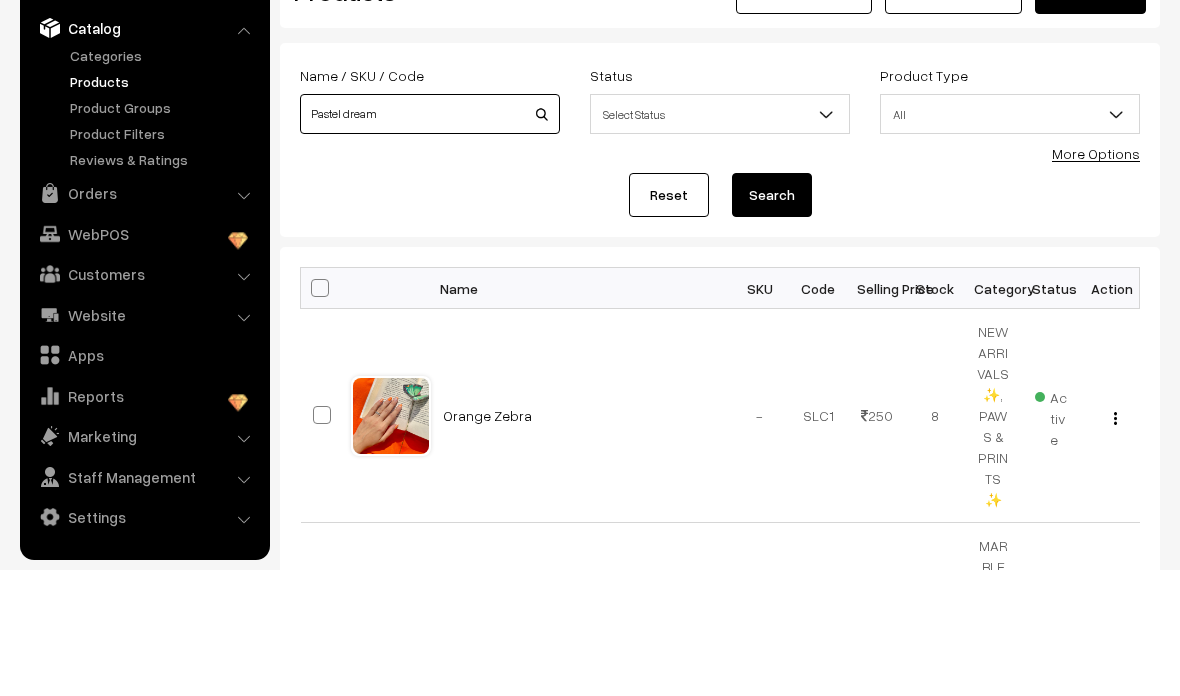 type on "Pastel dream" 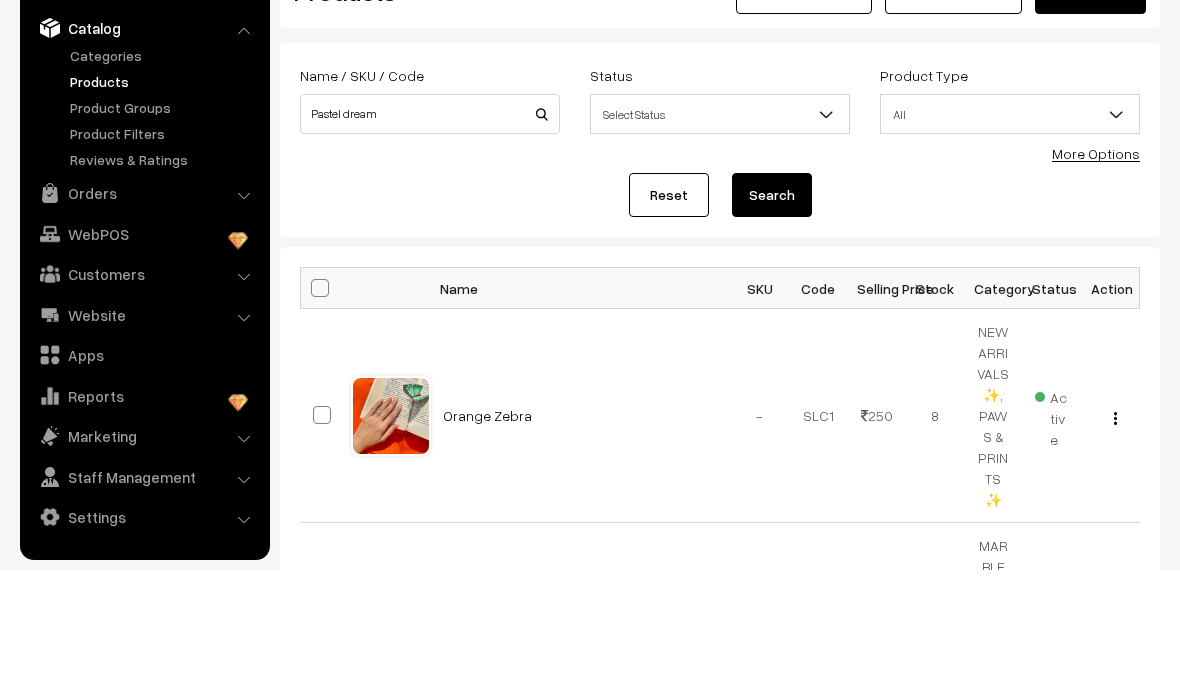 click on "Search" at bounding box center (772, 321) 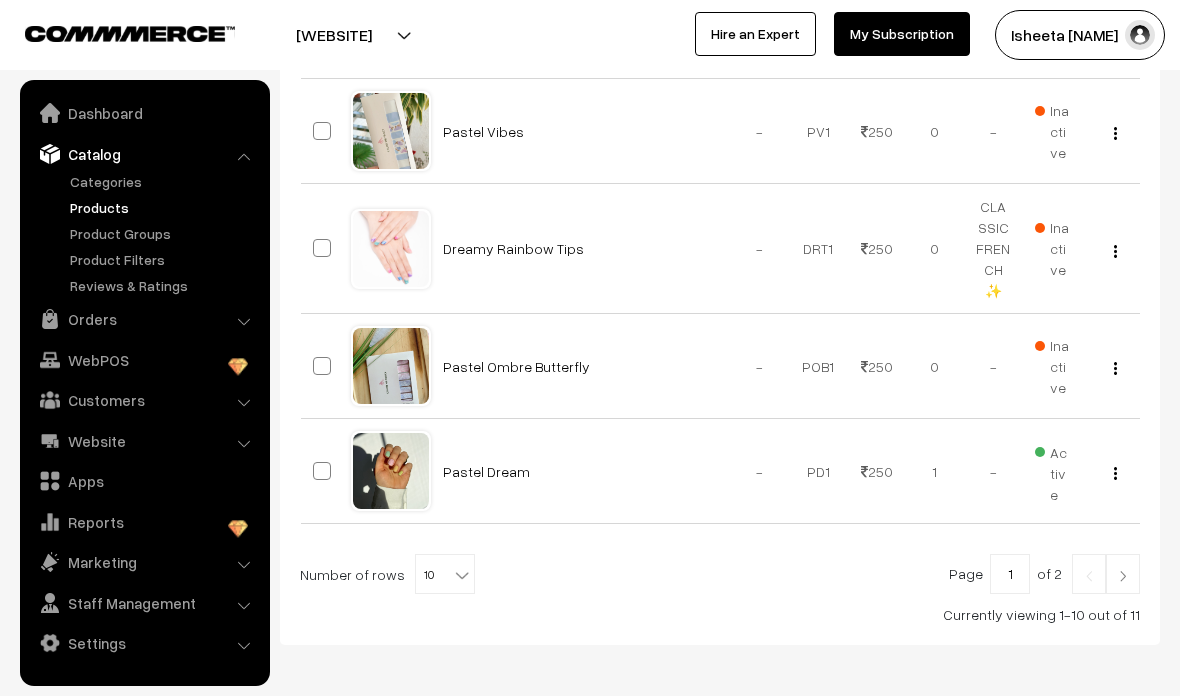 scroll, scrollTop: 1104, scrollLeft: 0, axis: vertical 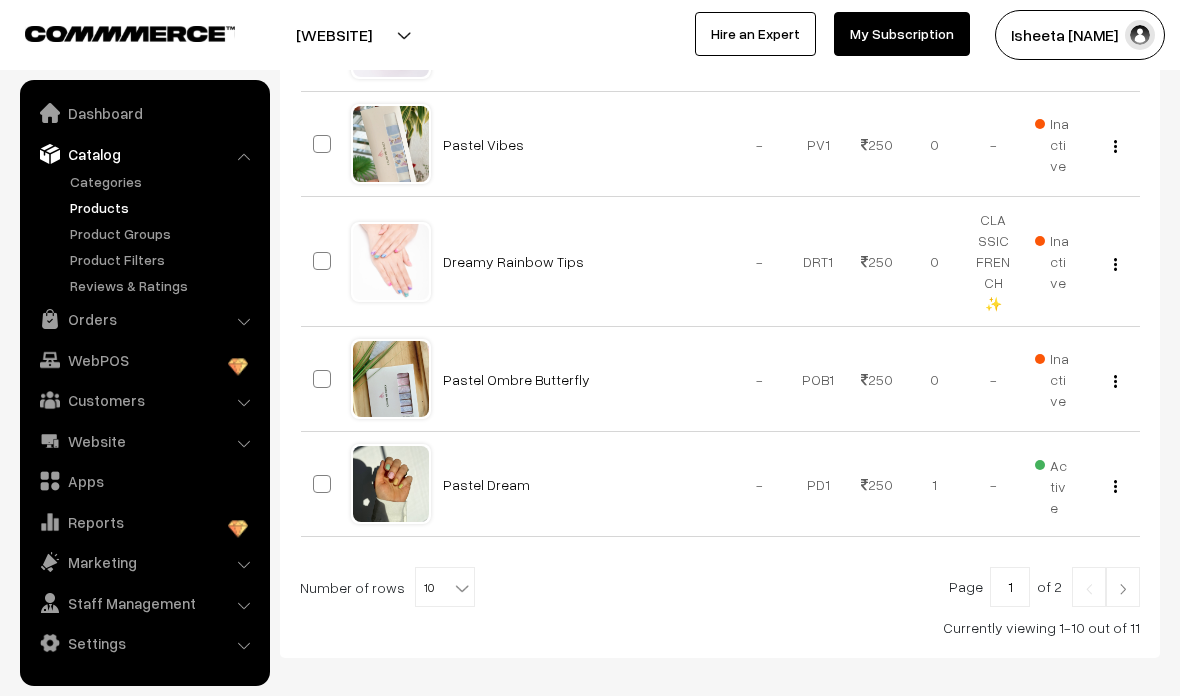 click on "Pastel Dream" at bounding box center [486, 484] 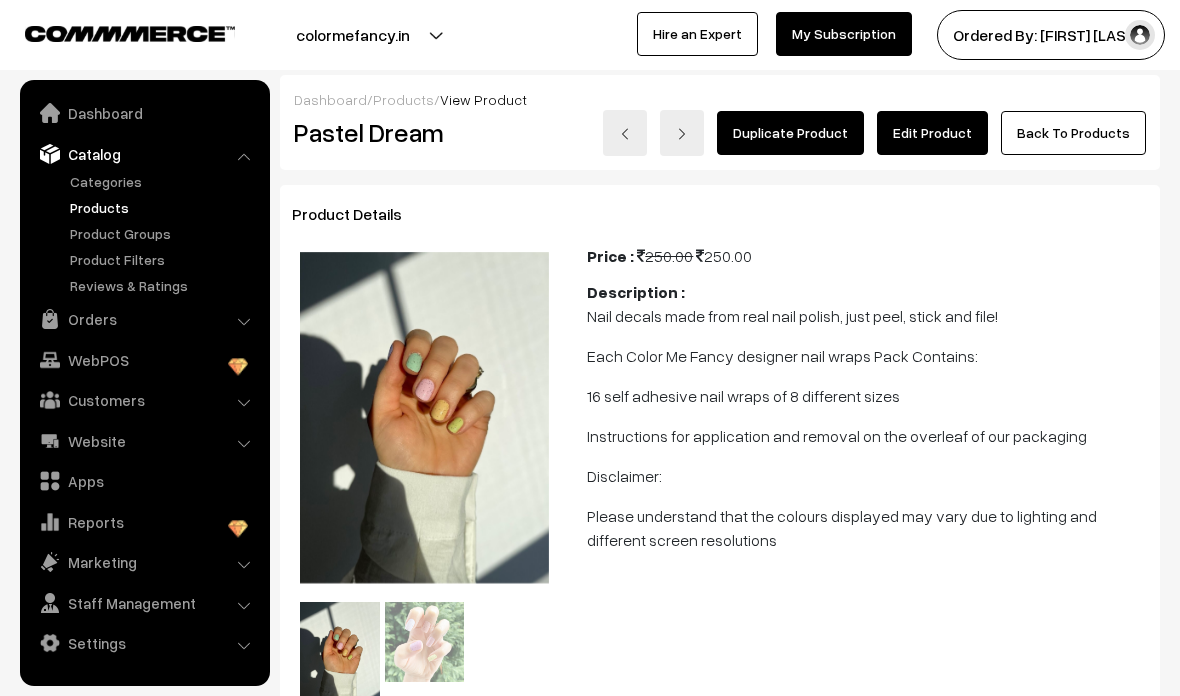 scroll, scrollTop: 0, scrollLeft: 0, axis: both 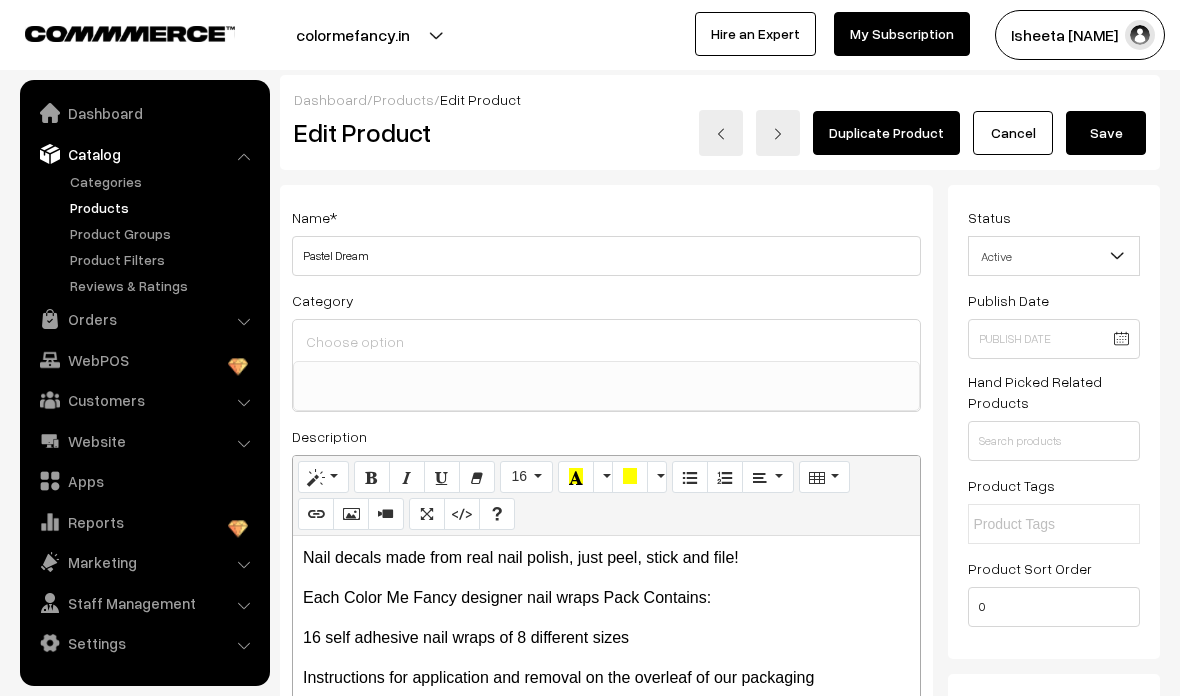 select 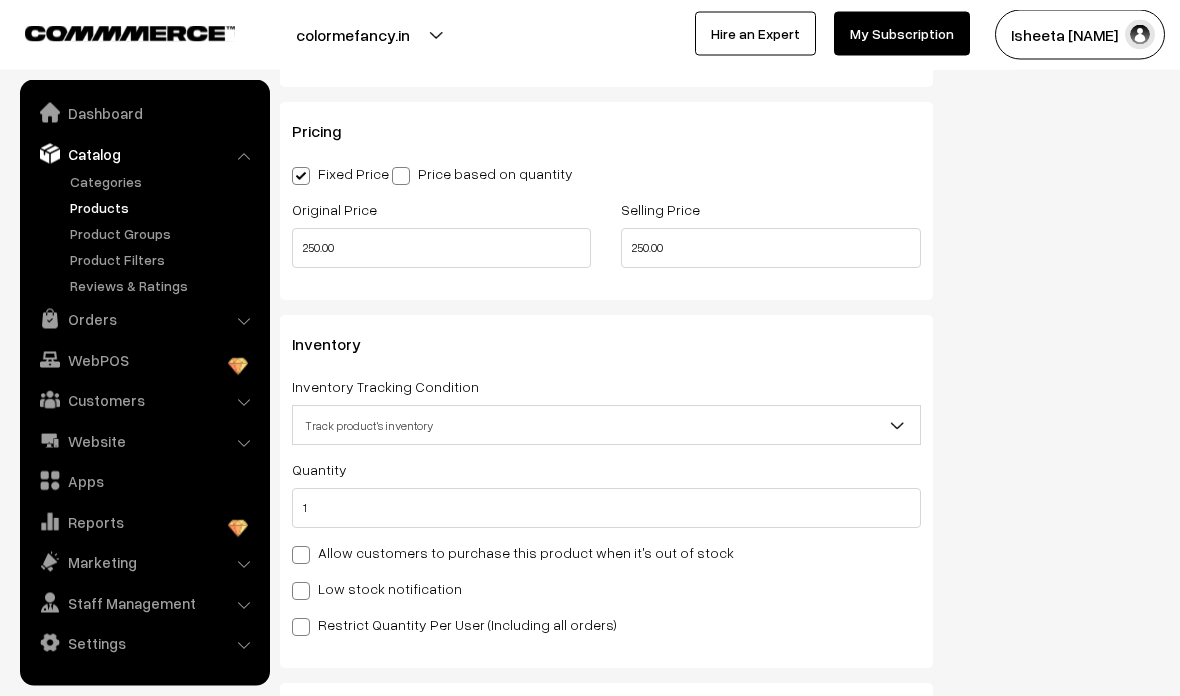 scroll, scrollTop: 1492, scrollLeft: 0, axis: vertical 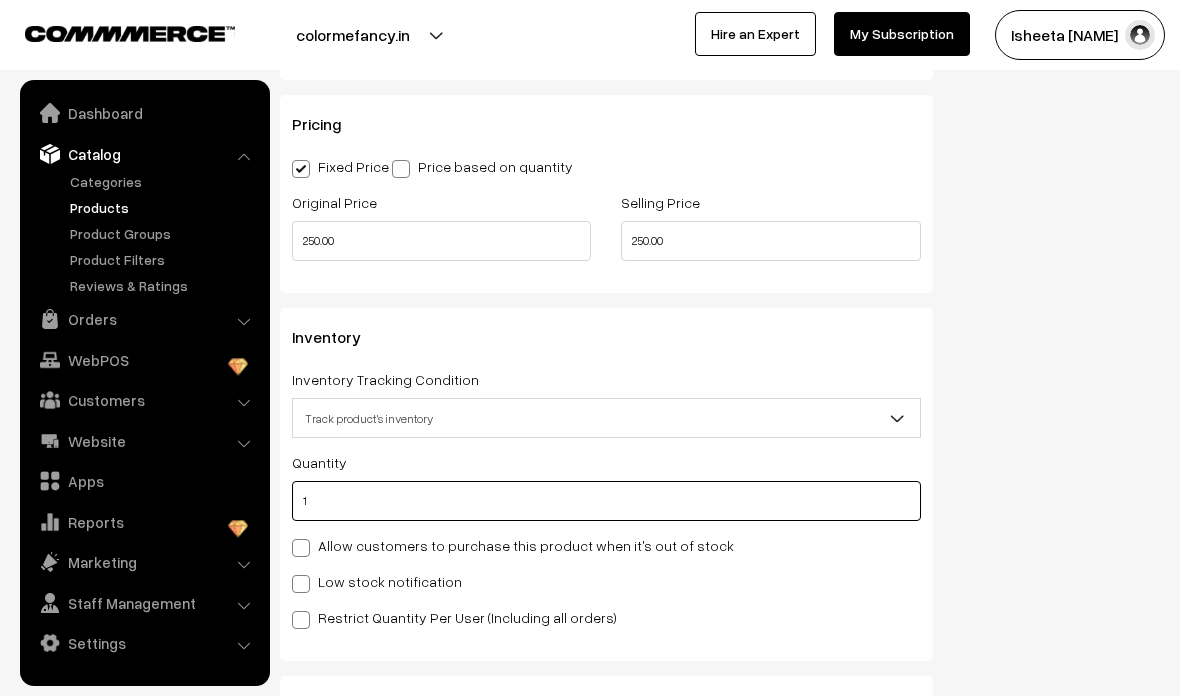 click on "1" at bounding box center (606, 501) 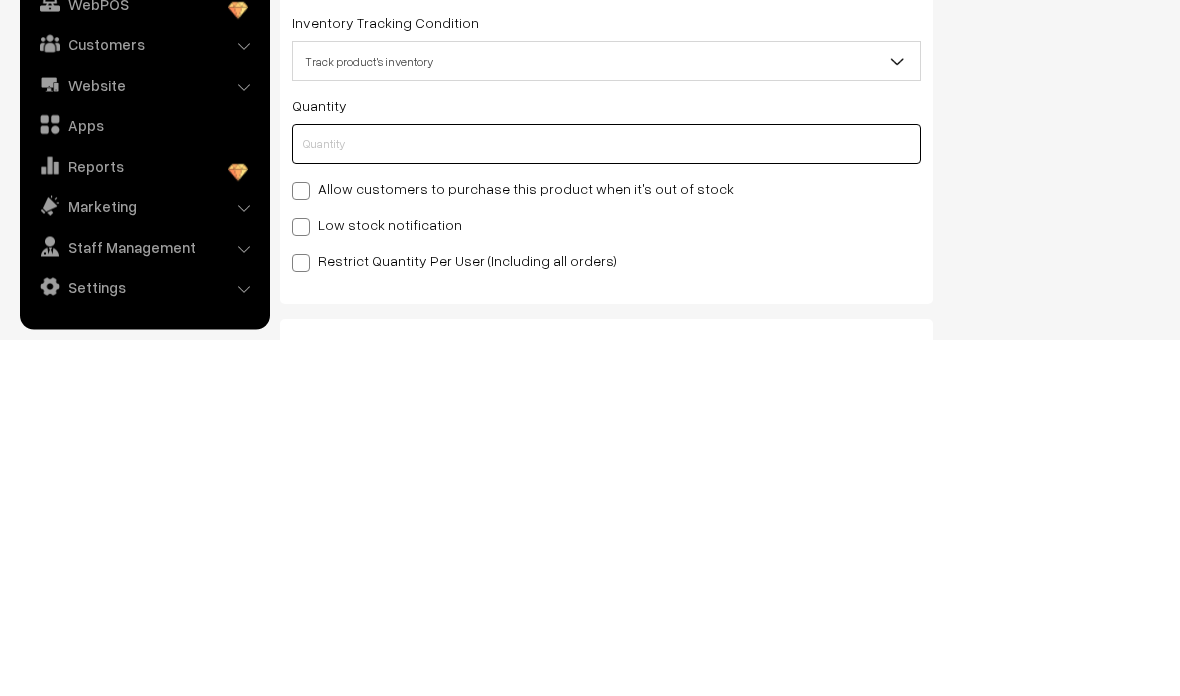 type on "0" 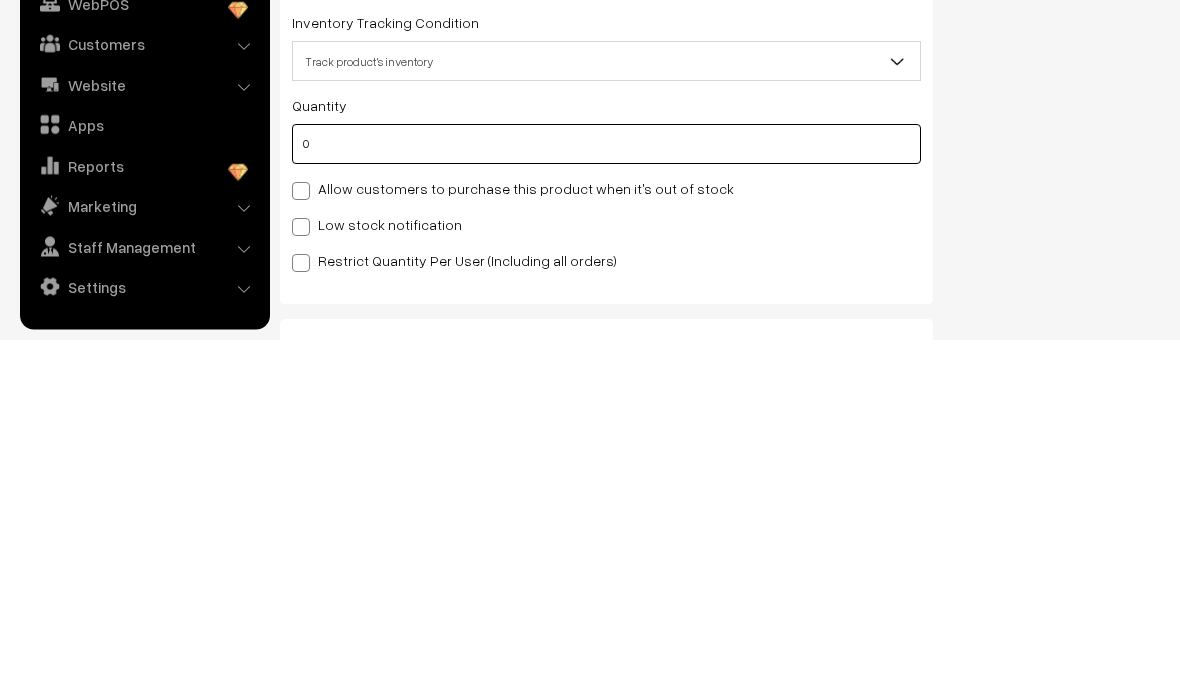 type on "1" 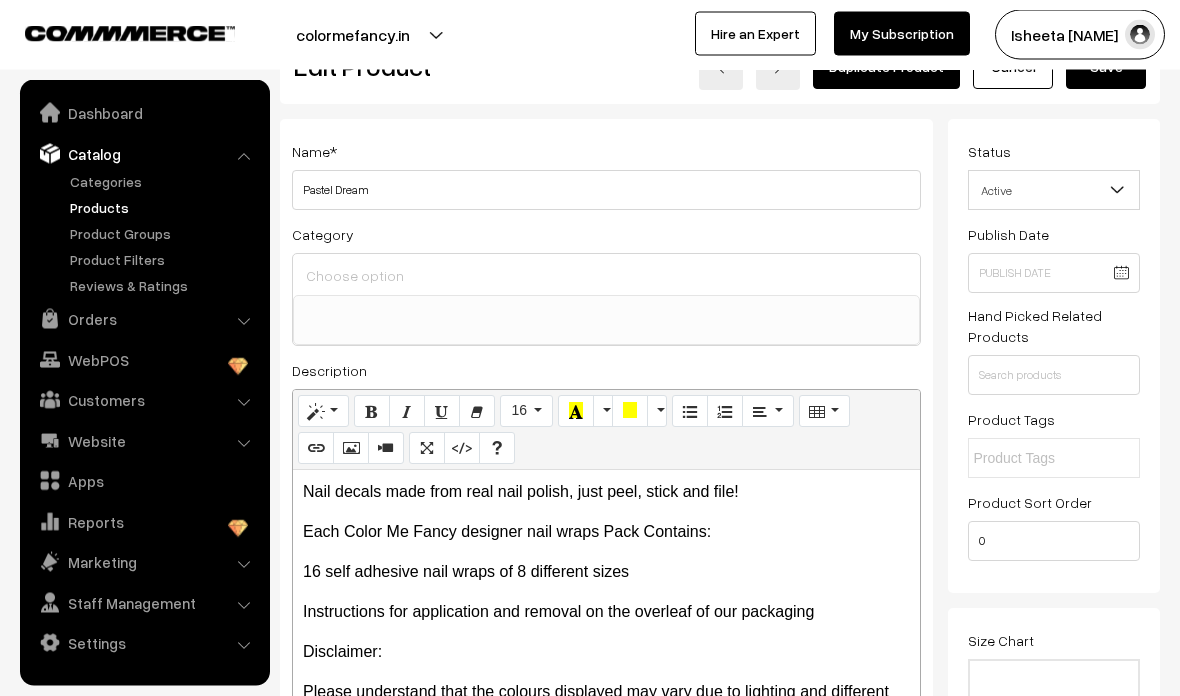 scroll, scrollTop: 0, scrollLeft: 0, axis: both 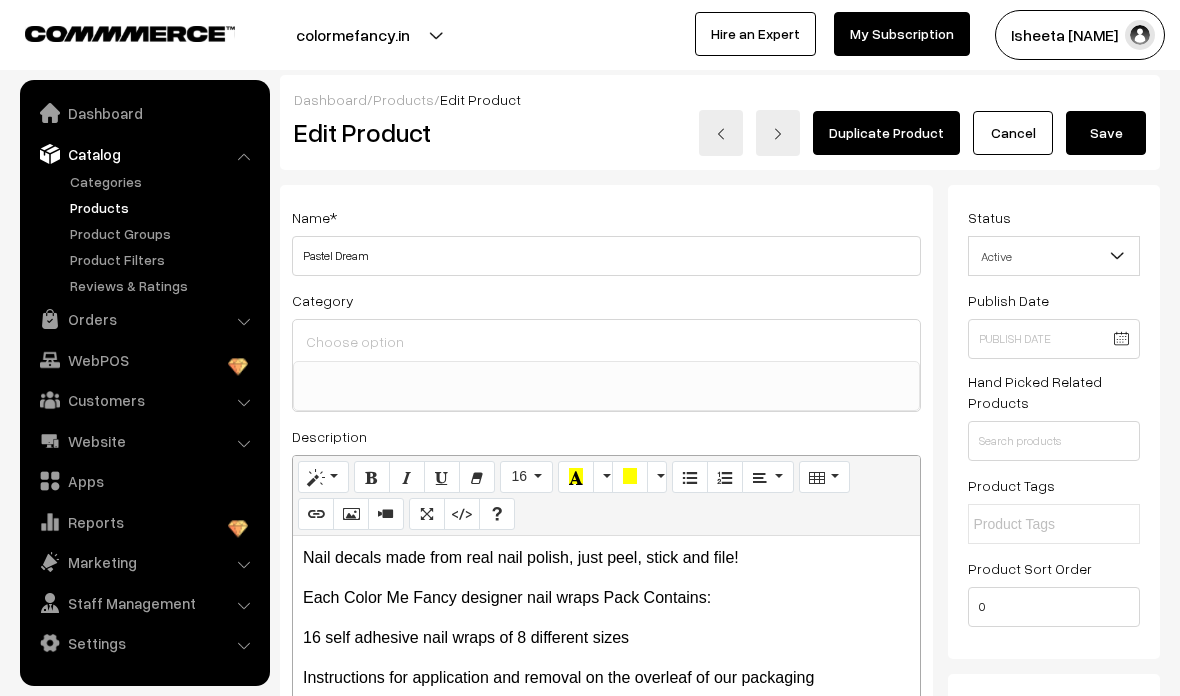 click on "Save" at bounding box center (1106, 133) 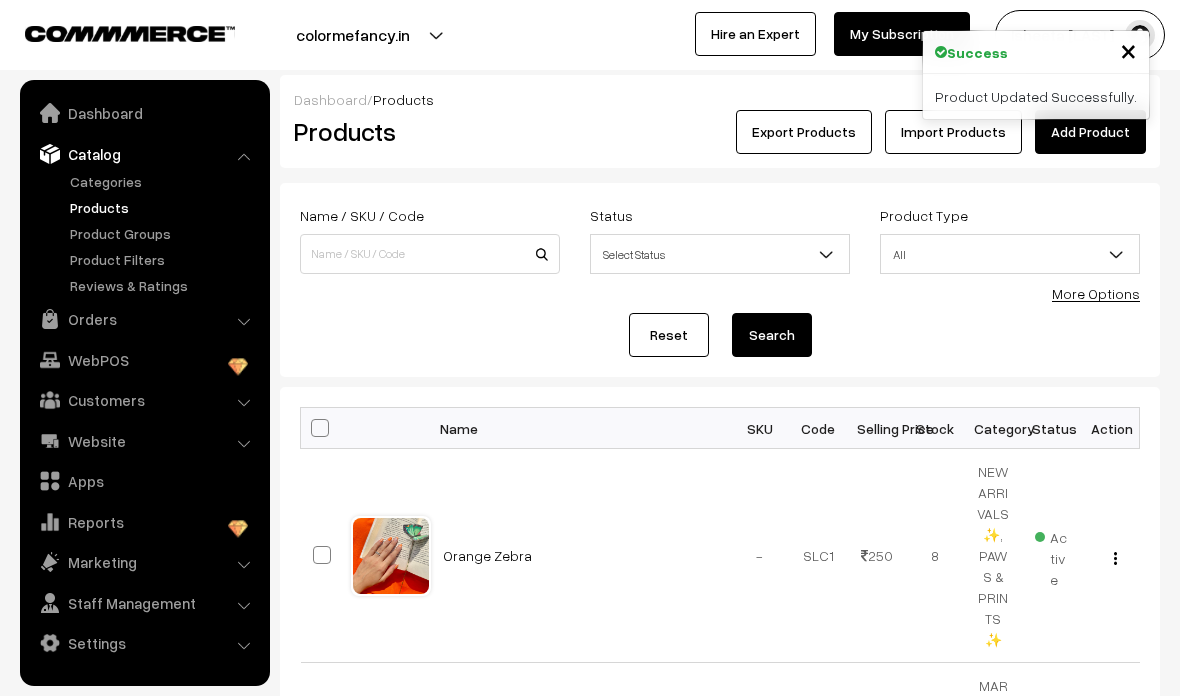 scroll, scrollTop: 0, scrollLeft: 0, axis: both 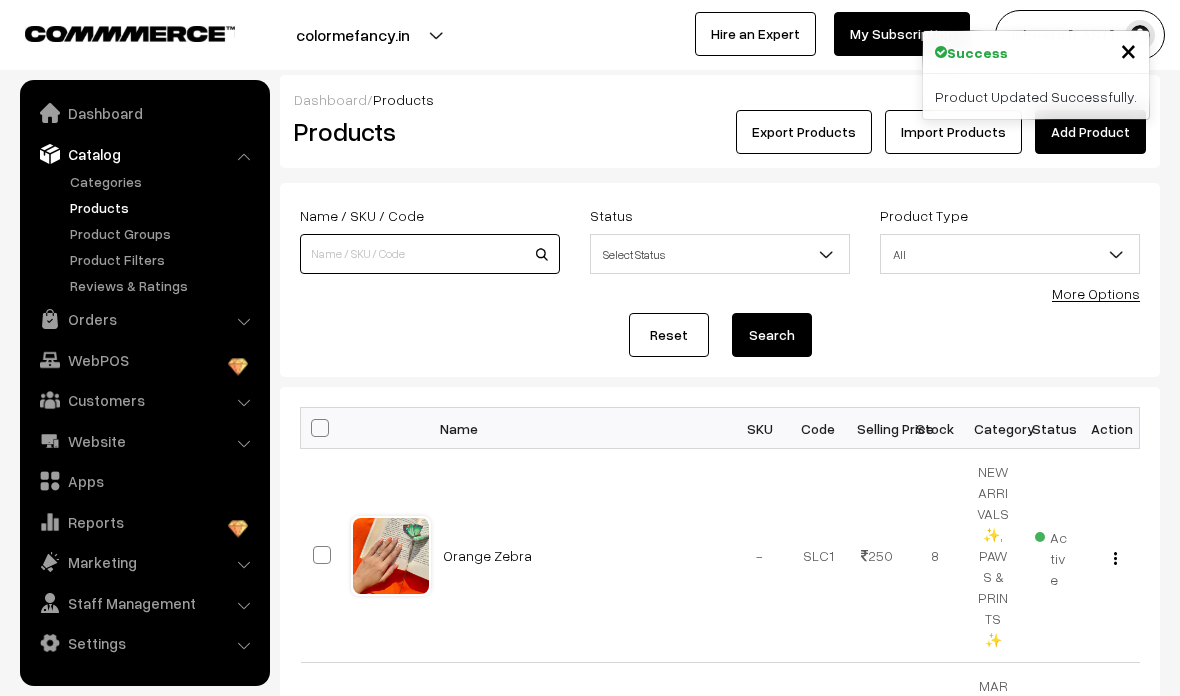 click at bounding box center [430, 254] 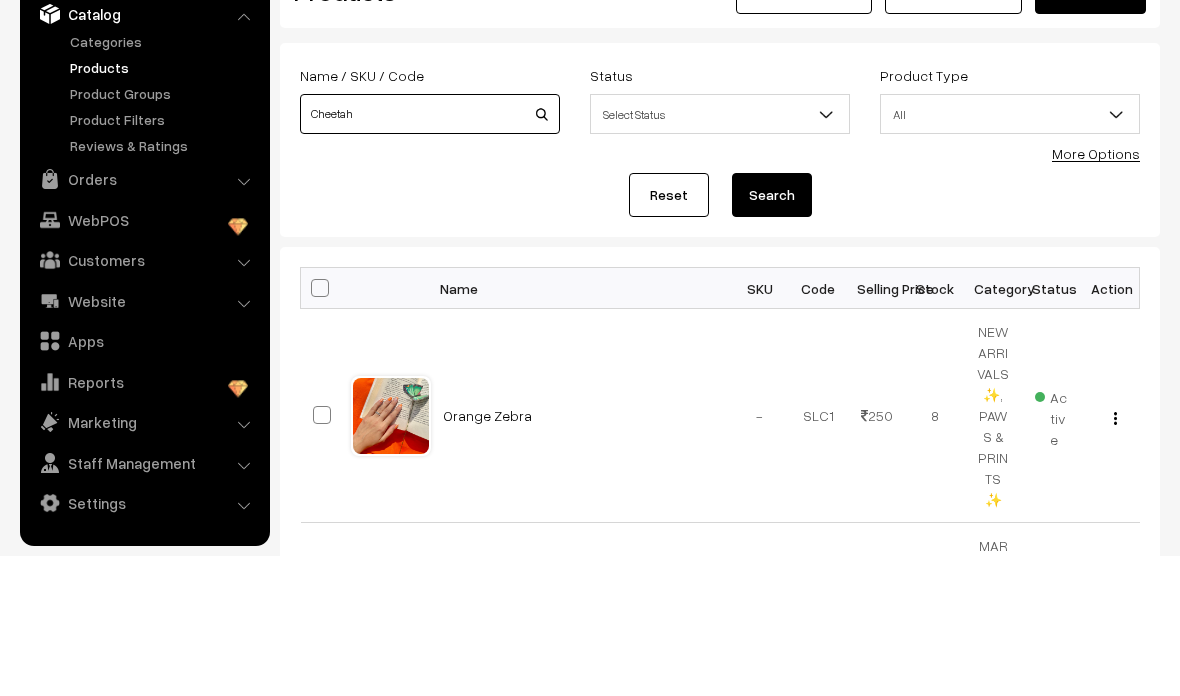 type on "Cheetah" 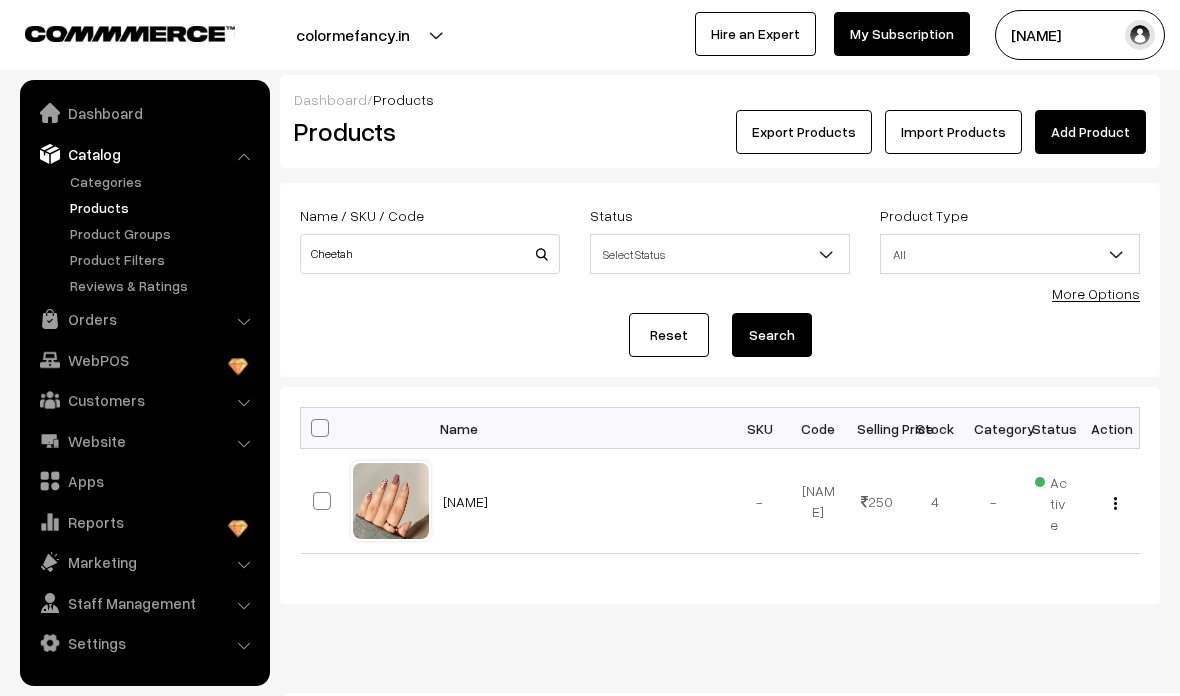 scroll, scrollTop: 0, scrollLeft: 0, axis: both 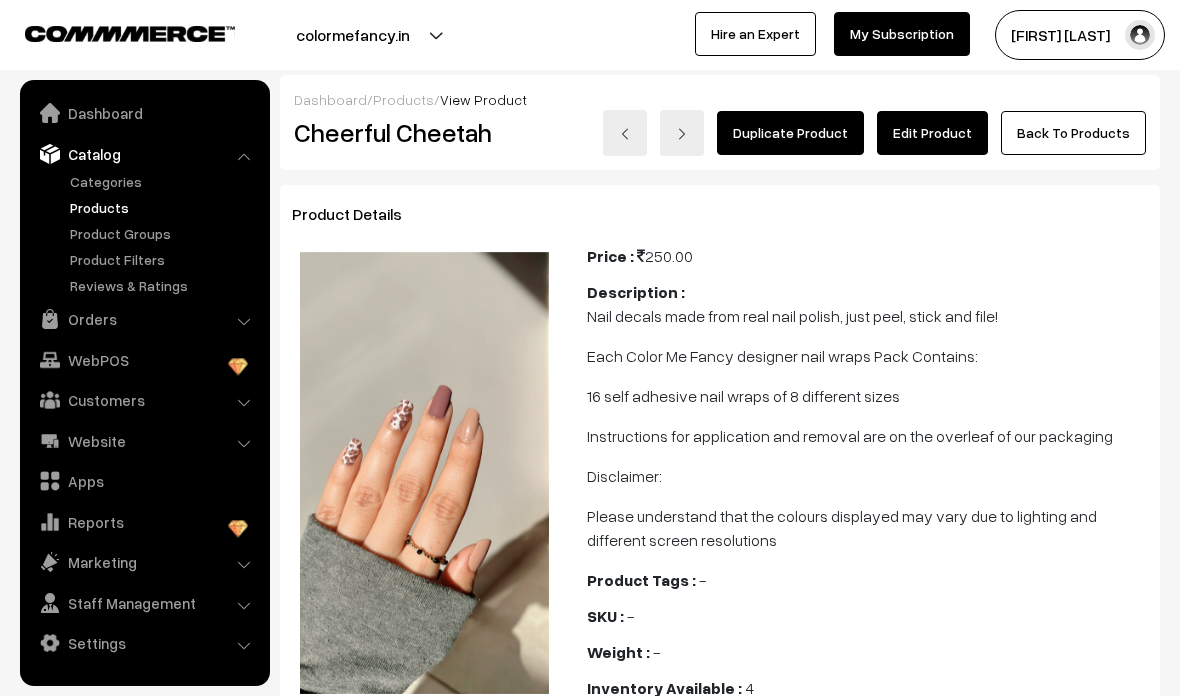 click on "Edit Product" at bounding box center (932, 133) 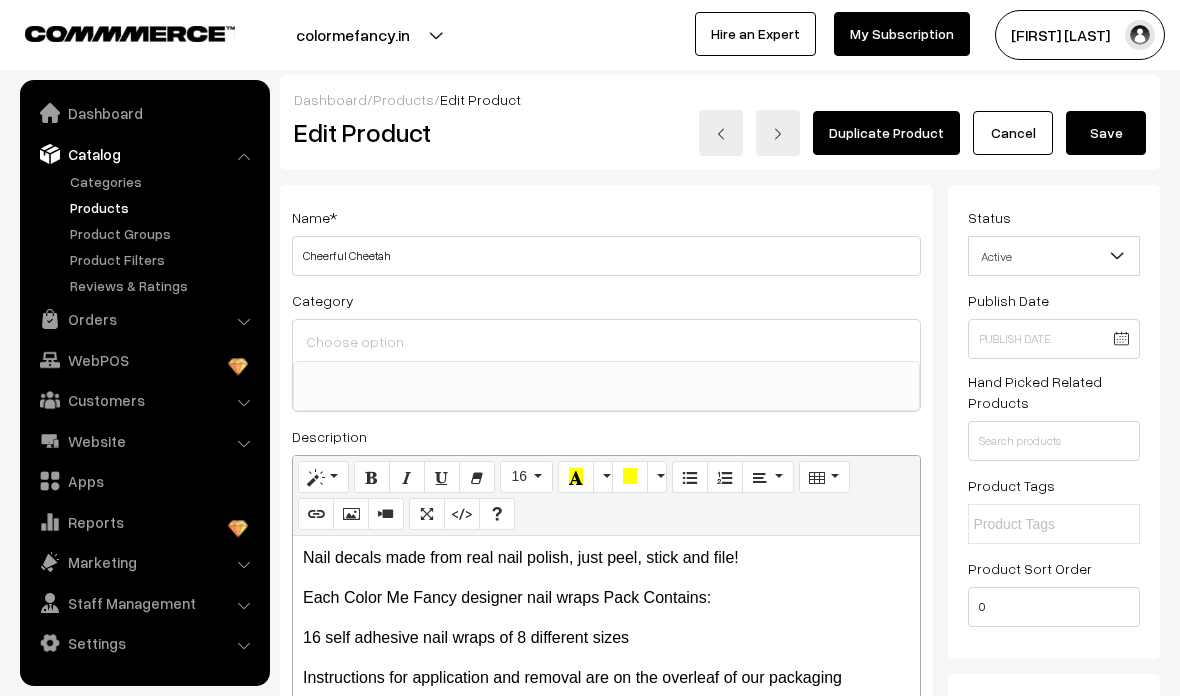 select 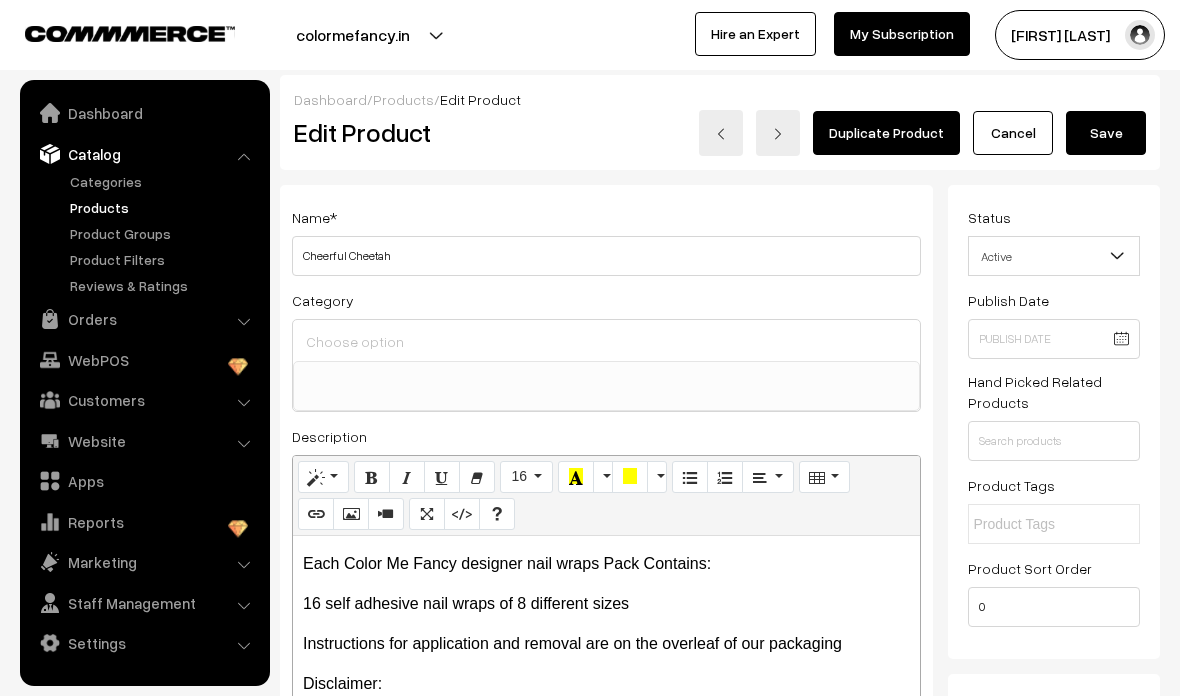scroll, scrollTop: 34, scrollLeft: 0, axis: vertical 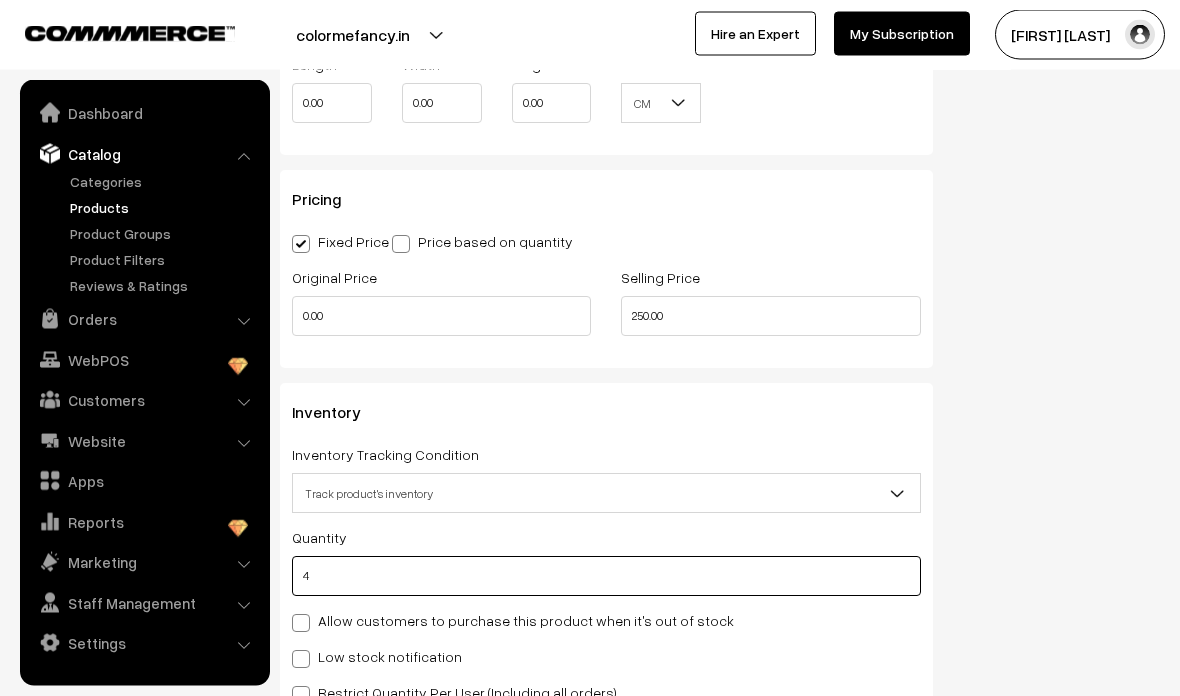 click on "4" at bounding box center (606, 577) 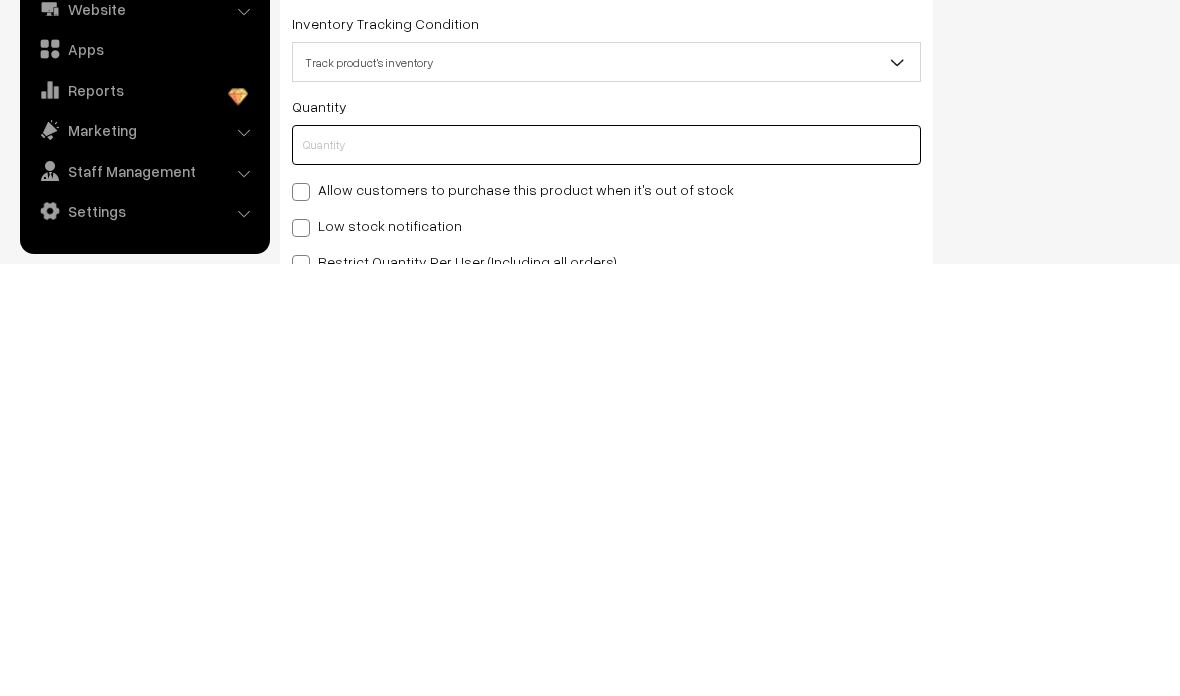 type on "3" 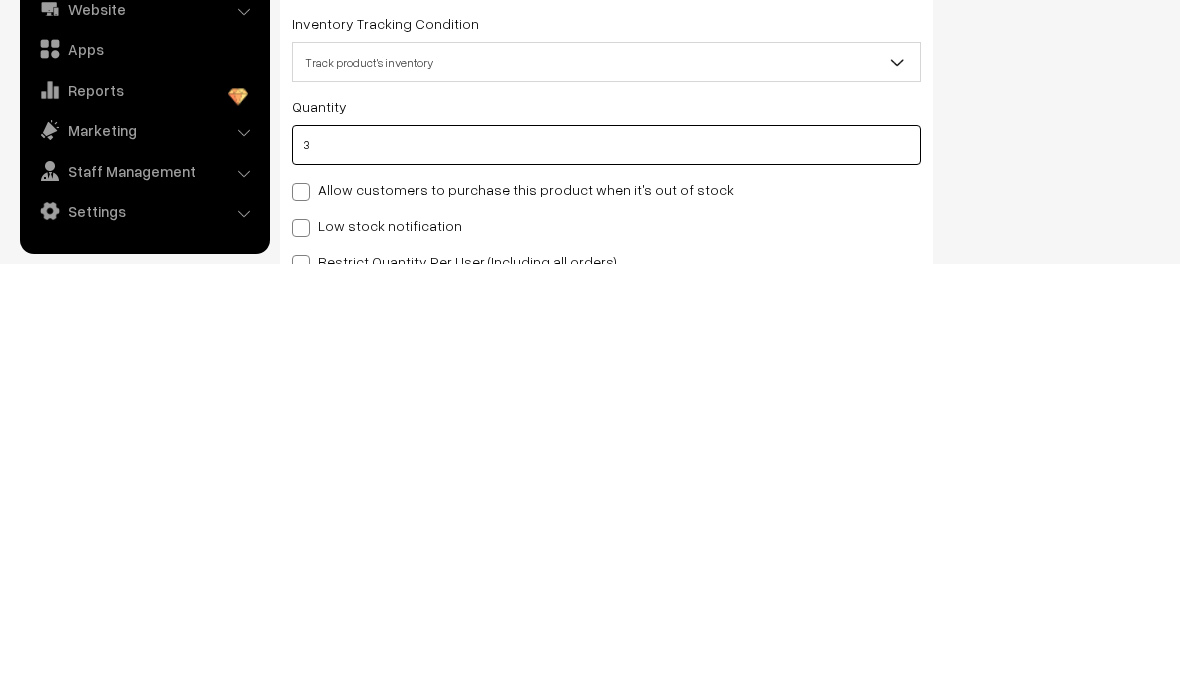 type on "7" 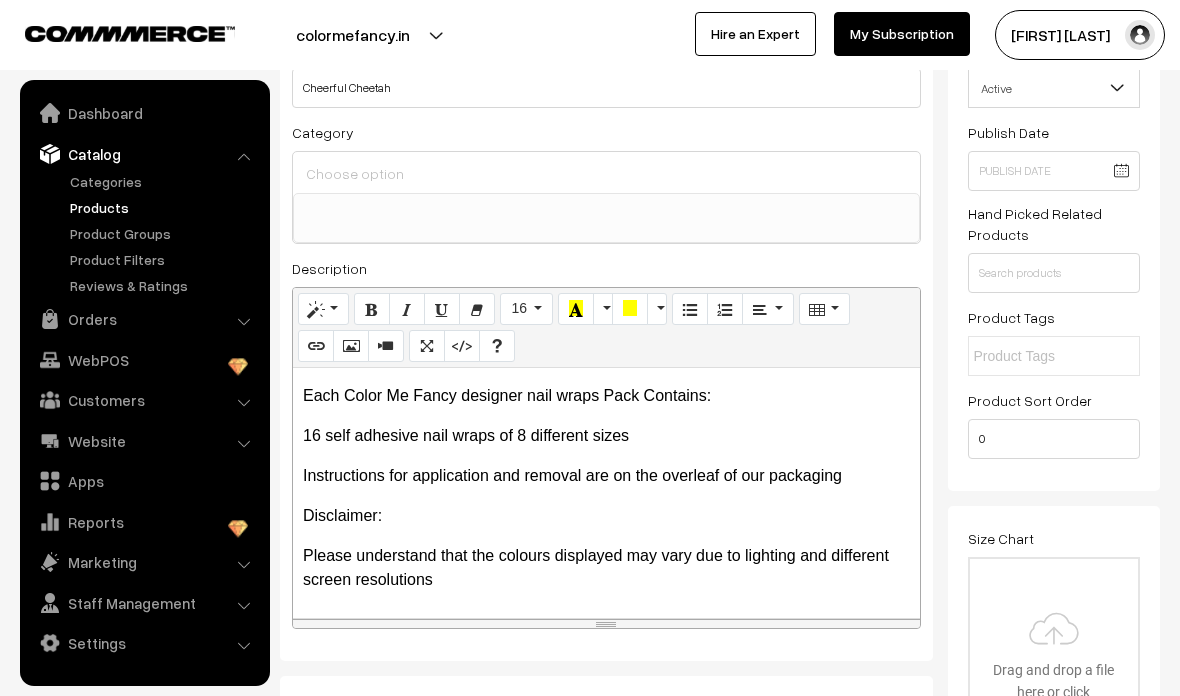 scroll, scrollTop: 0, scrollLeft: 0, axis: both 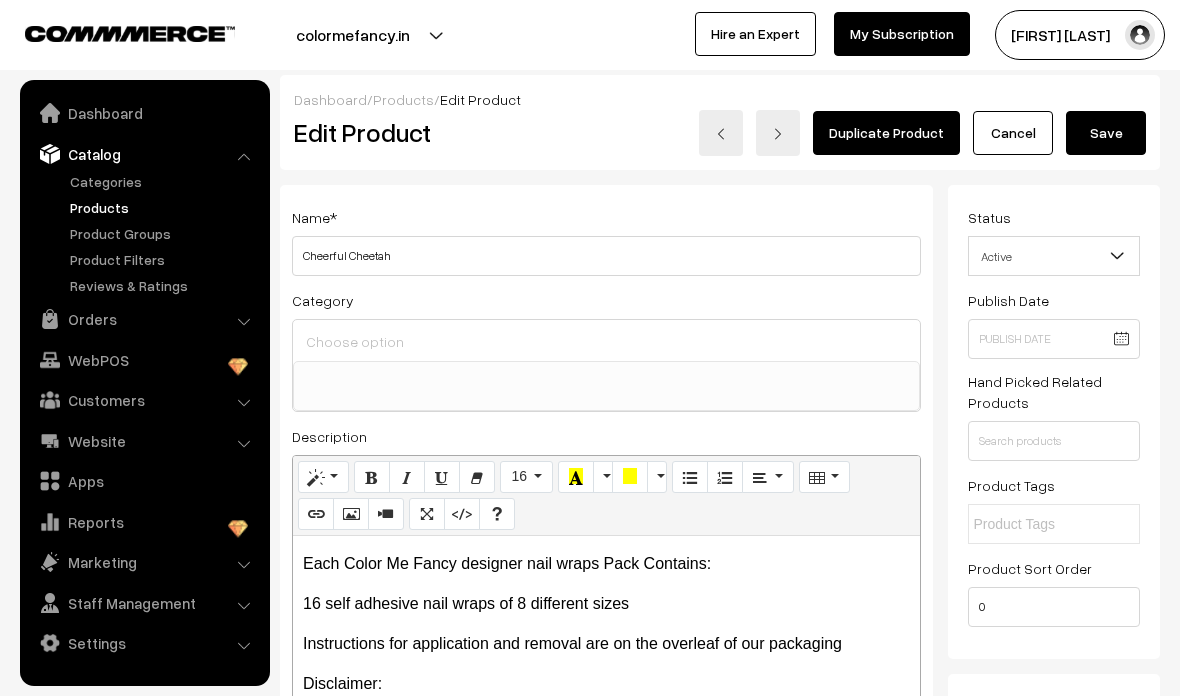 type on "3" 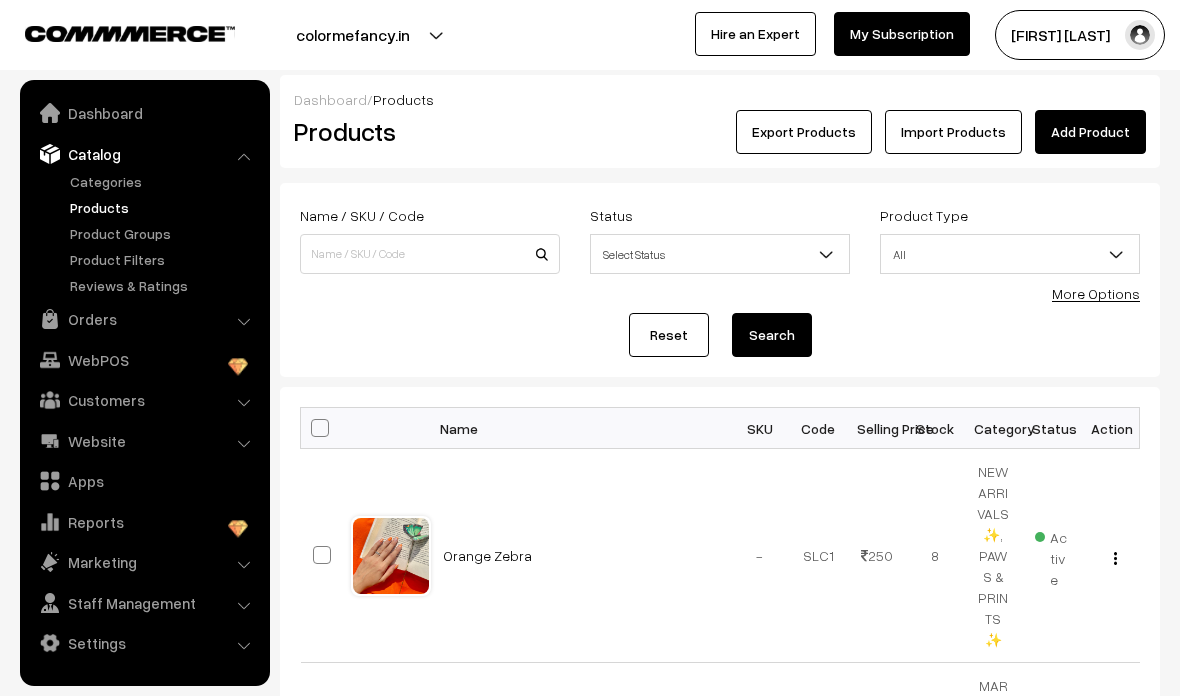 scroll, scrollTop: 14, scrollLeft: 0, axis: vertical 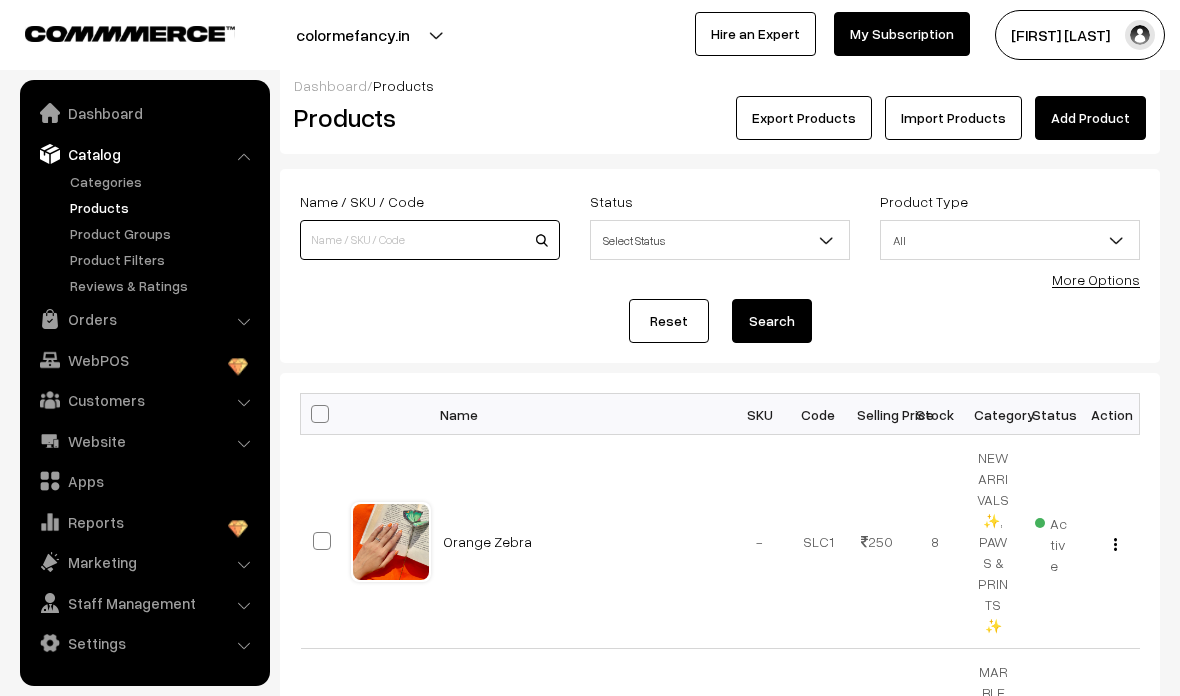 click at bounding box center (430, 240) 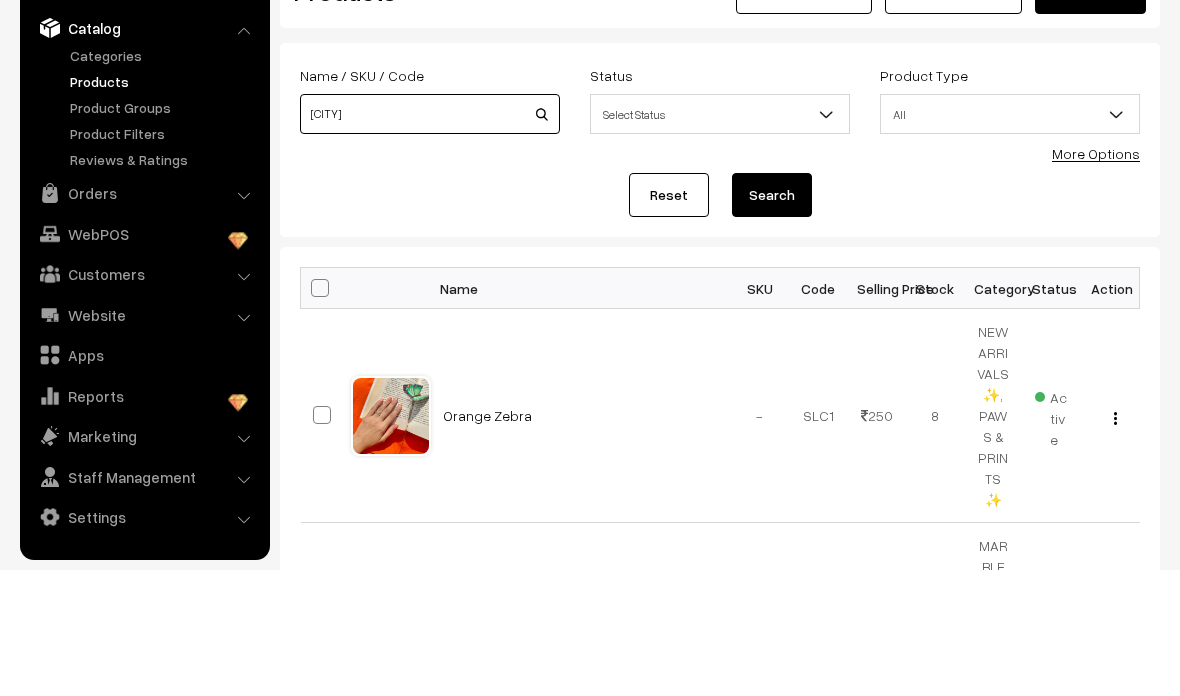 type on "Crystal" 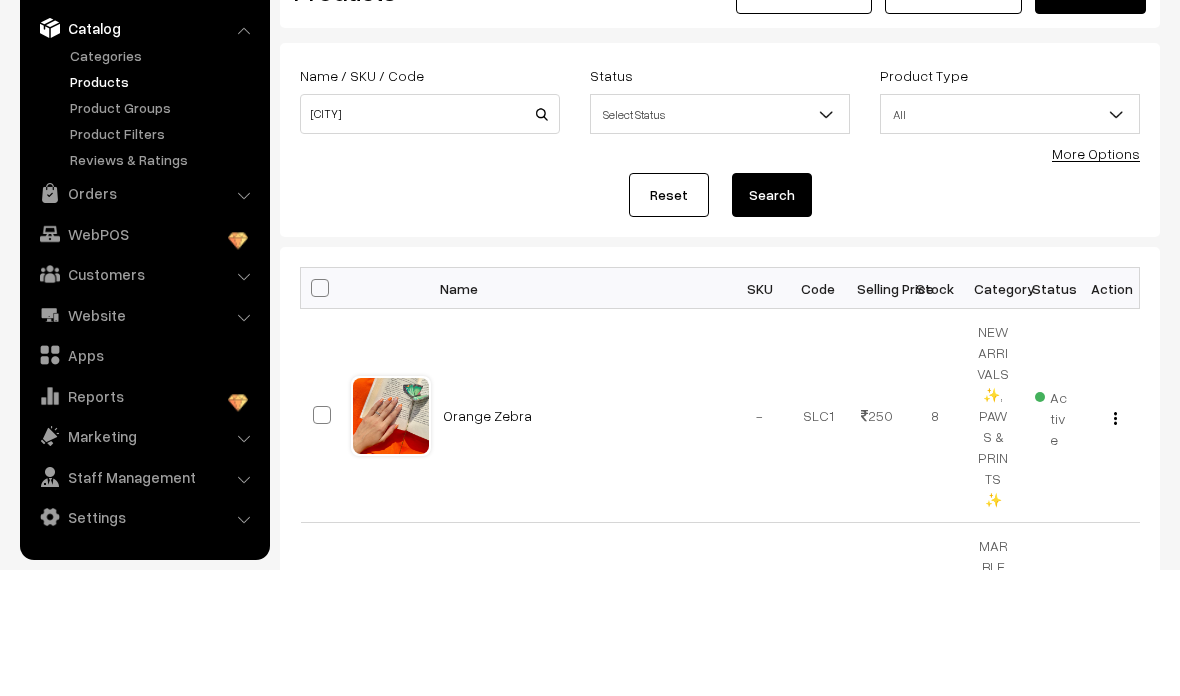 click on "Search" at bounding box center [772, 321] 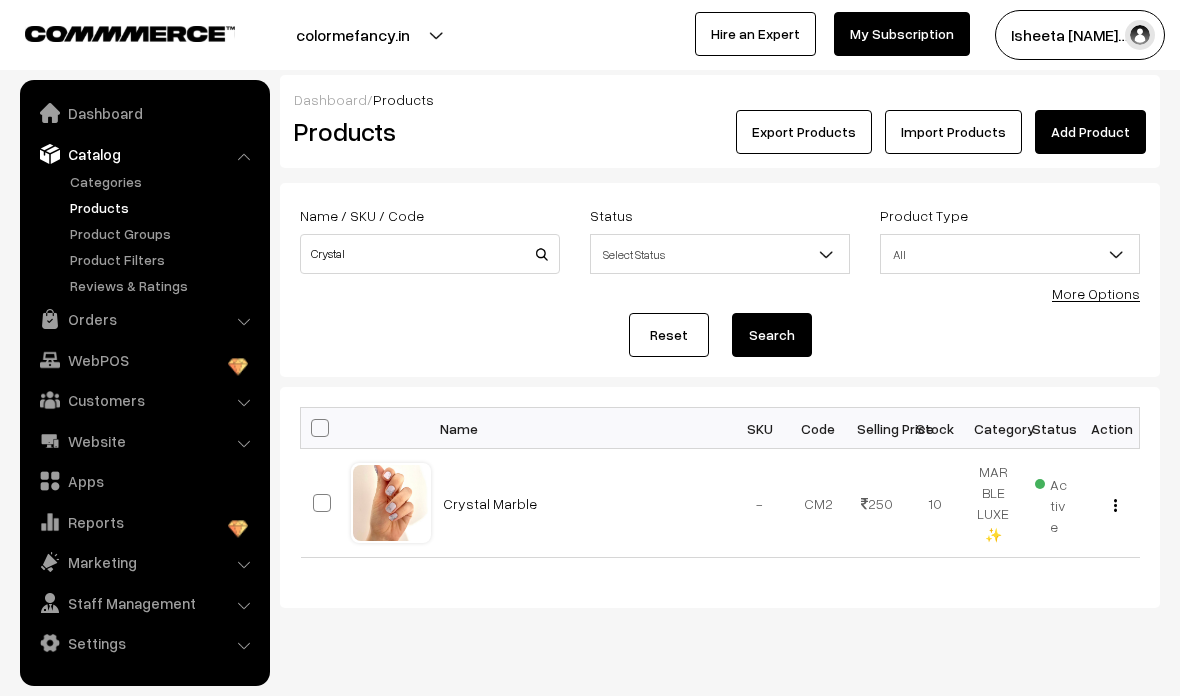 scroll, scrollTop: 0, scrollLeft: 0, axis: both 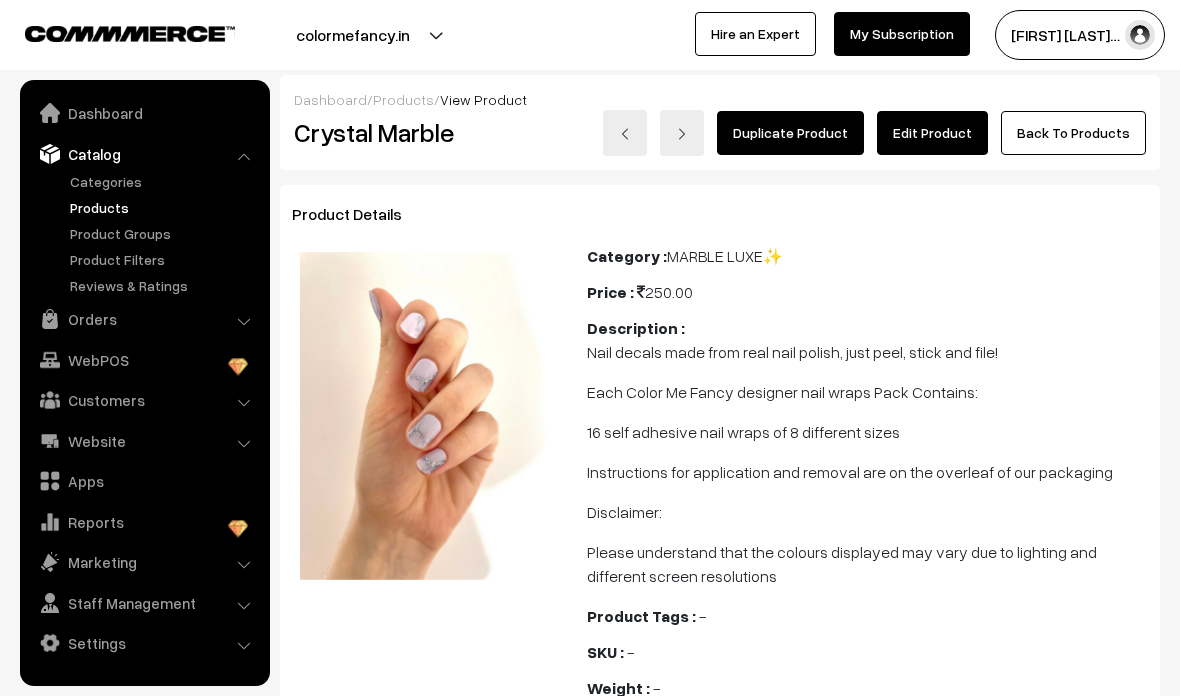 click on "Edit Product" at bounding box center (932, 133) 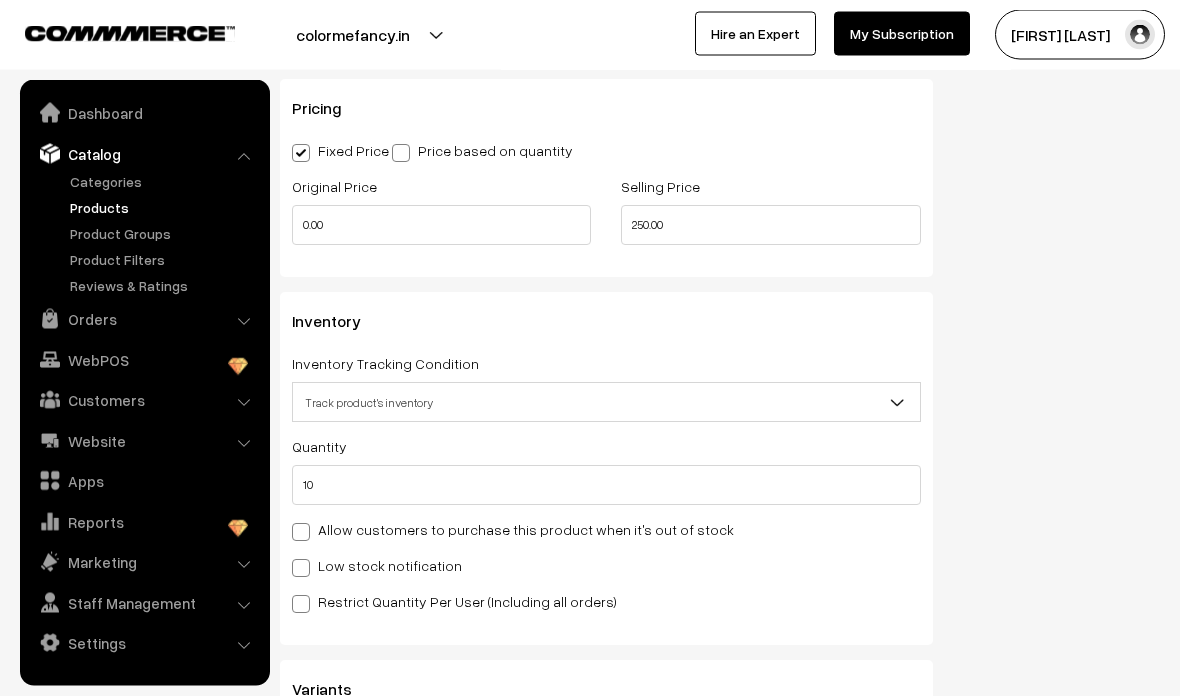 scroll, scrollTop: 1549, scrollLeft: 0, axis: vertical 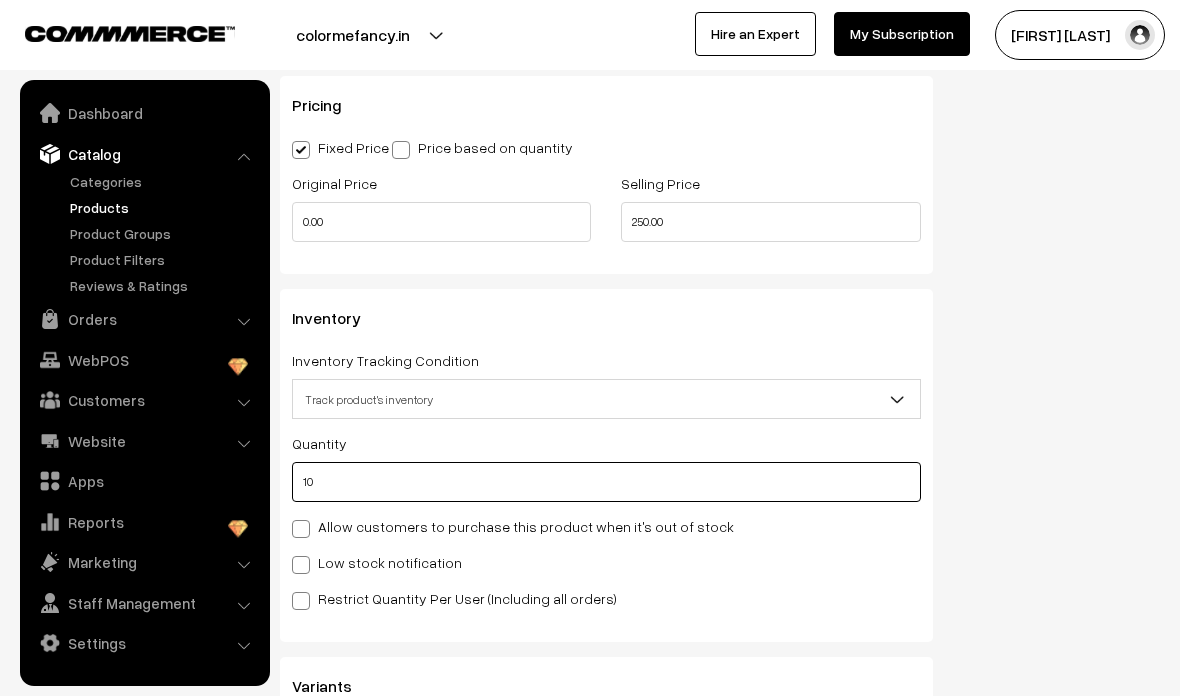 click on "10" at bounding box center [606, 482] 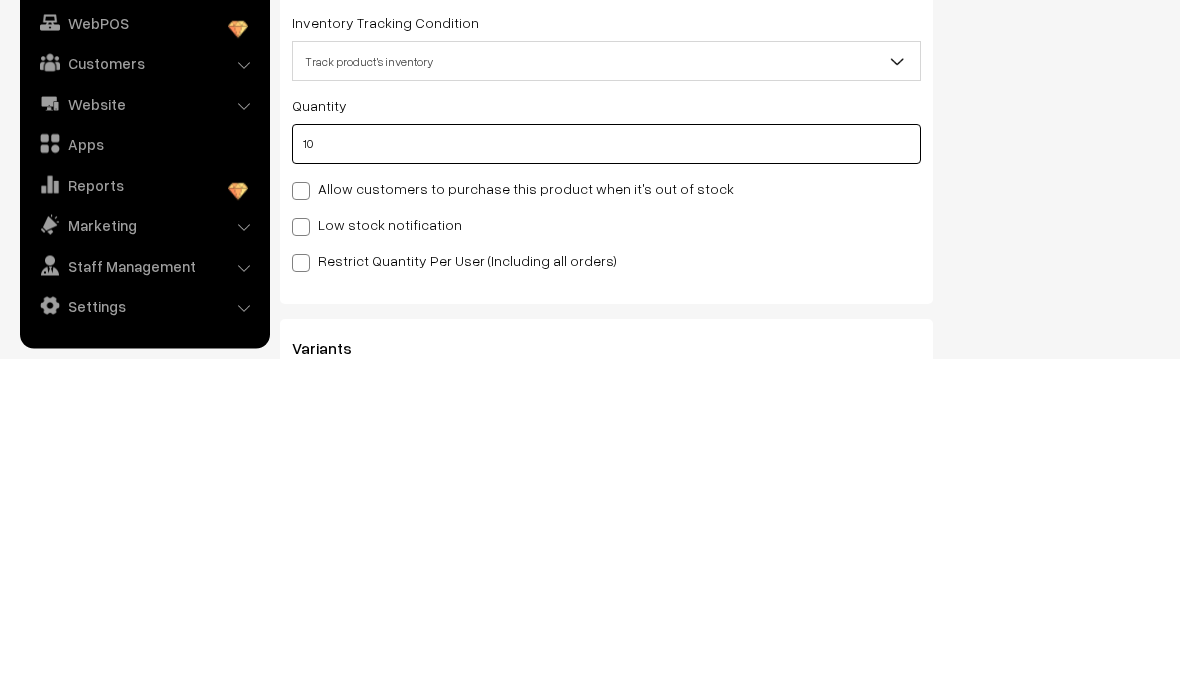 type on "1" 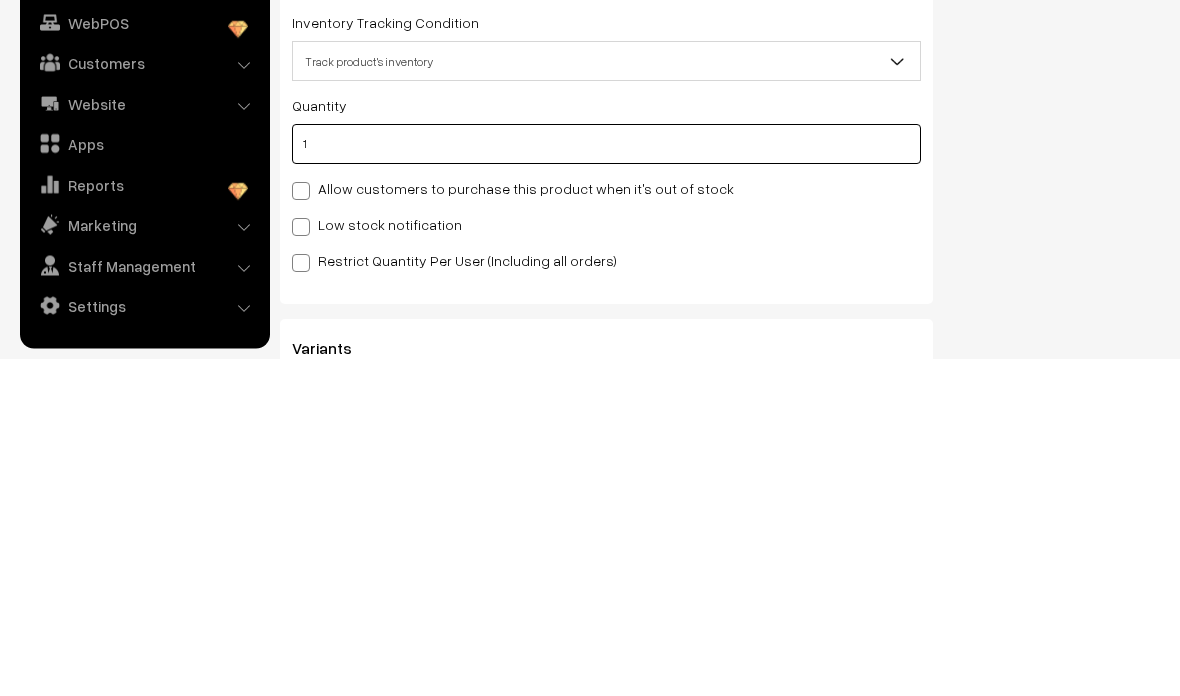 type on "11" 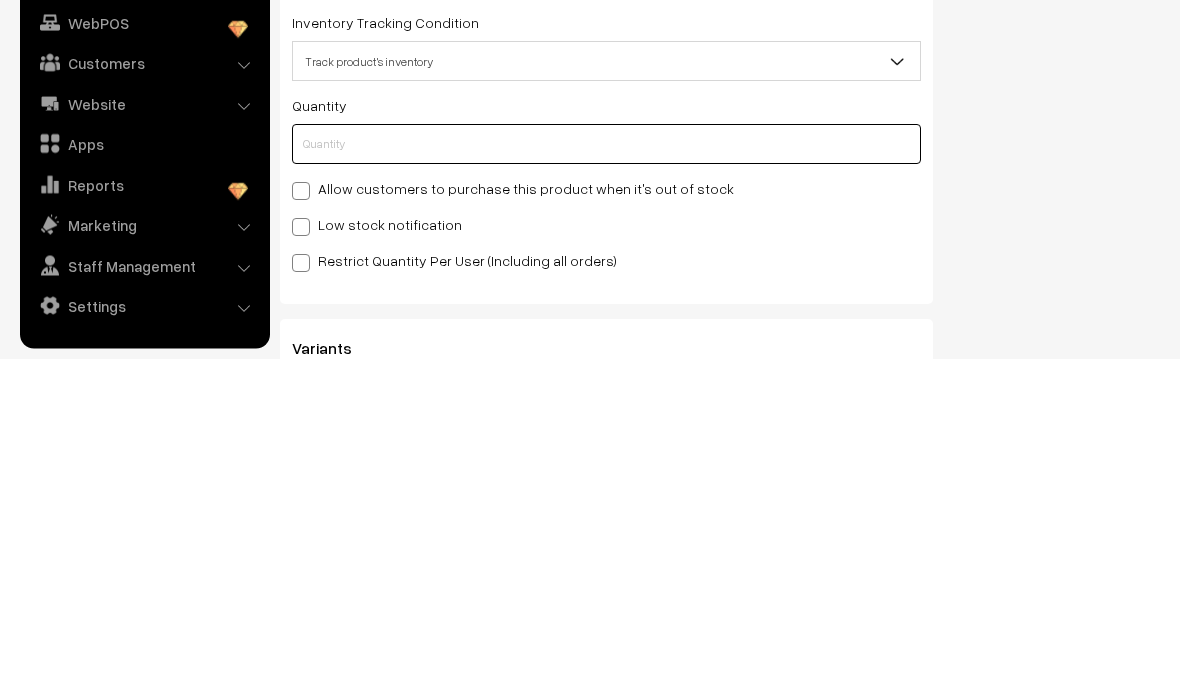 type on "0" 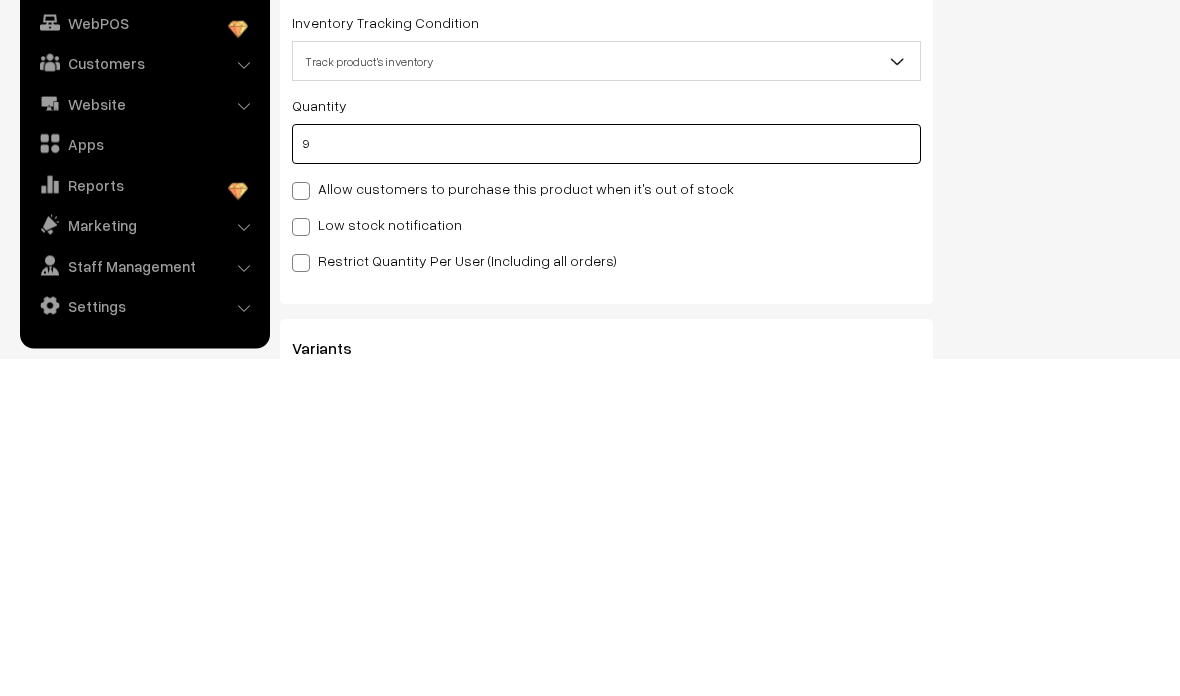 type on "19" 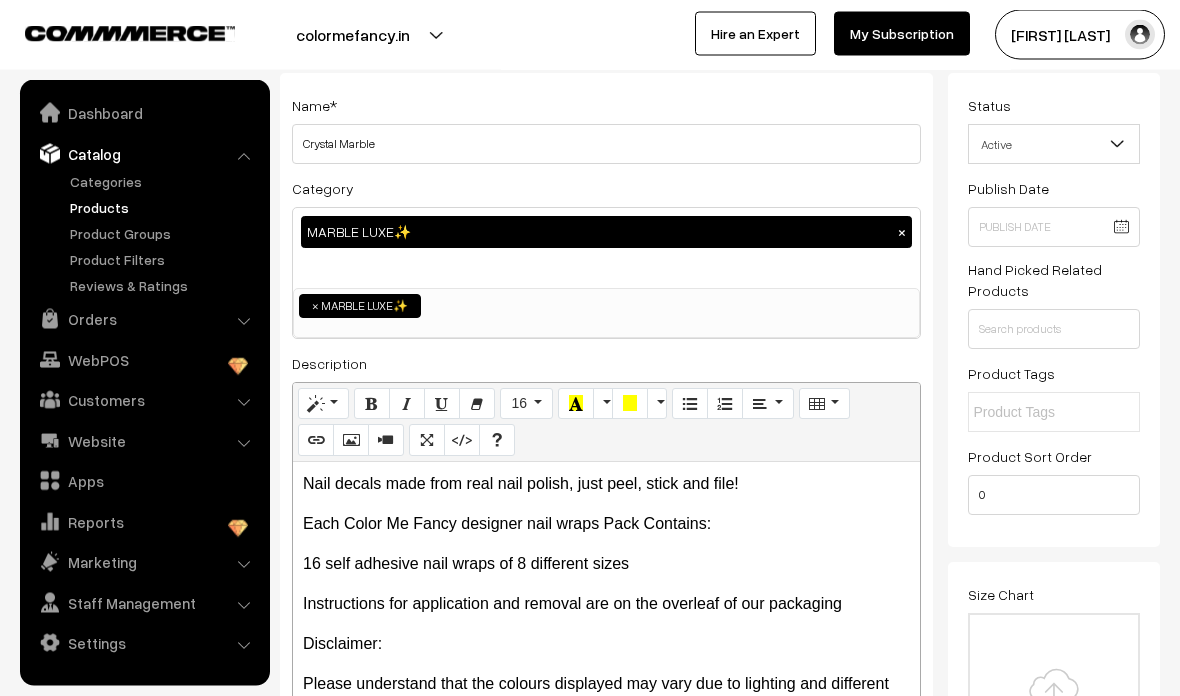 scroll, scrollTop: 0, scrollLeft: 0, axis: both 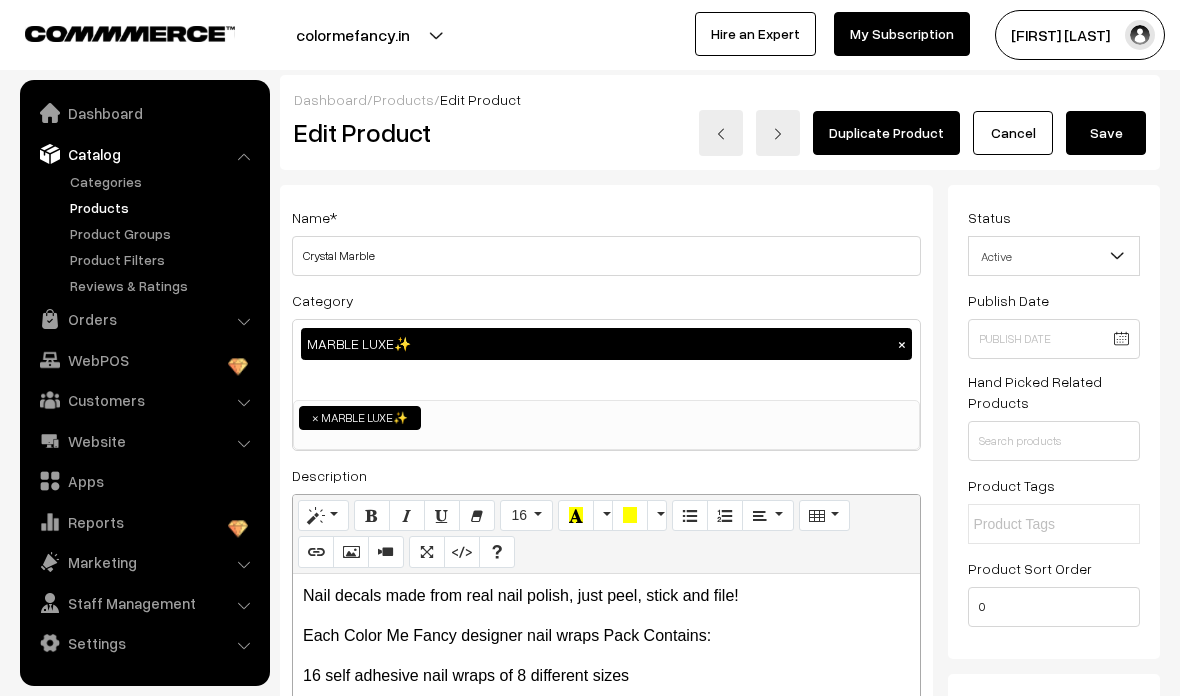 type on "9" 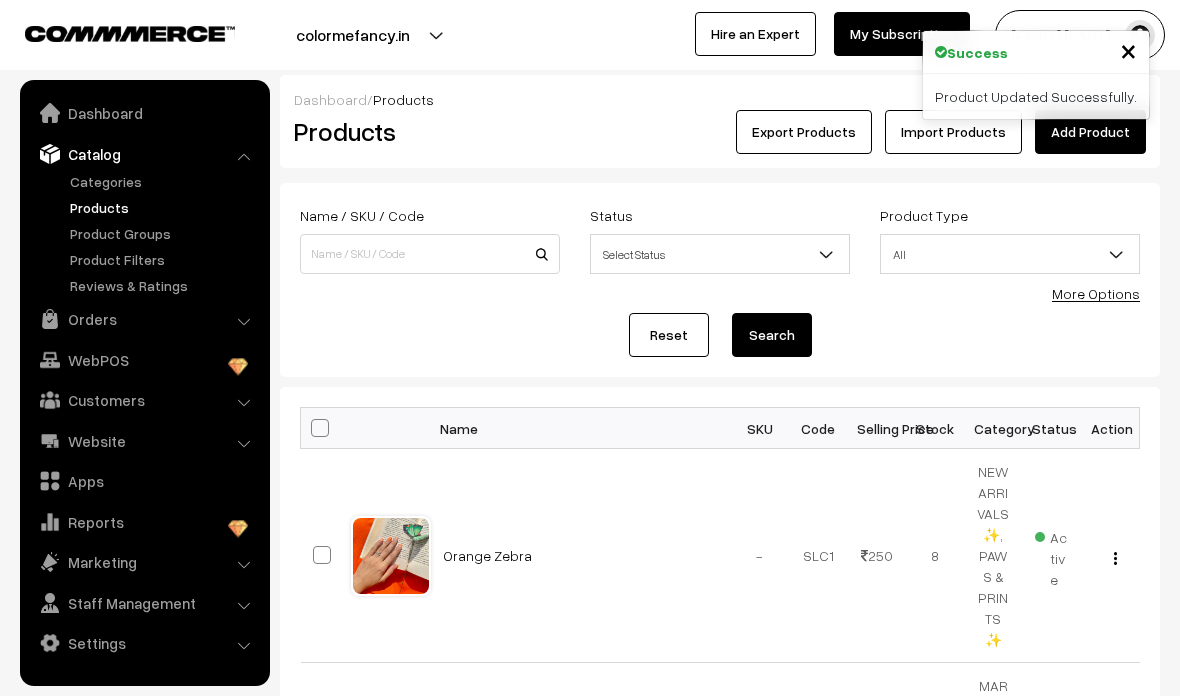 scroll, scrollTop: 0, scrollLeft: 0, axis: both 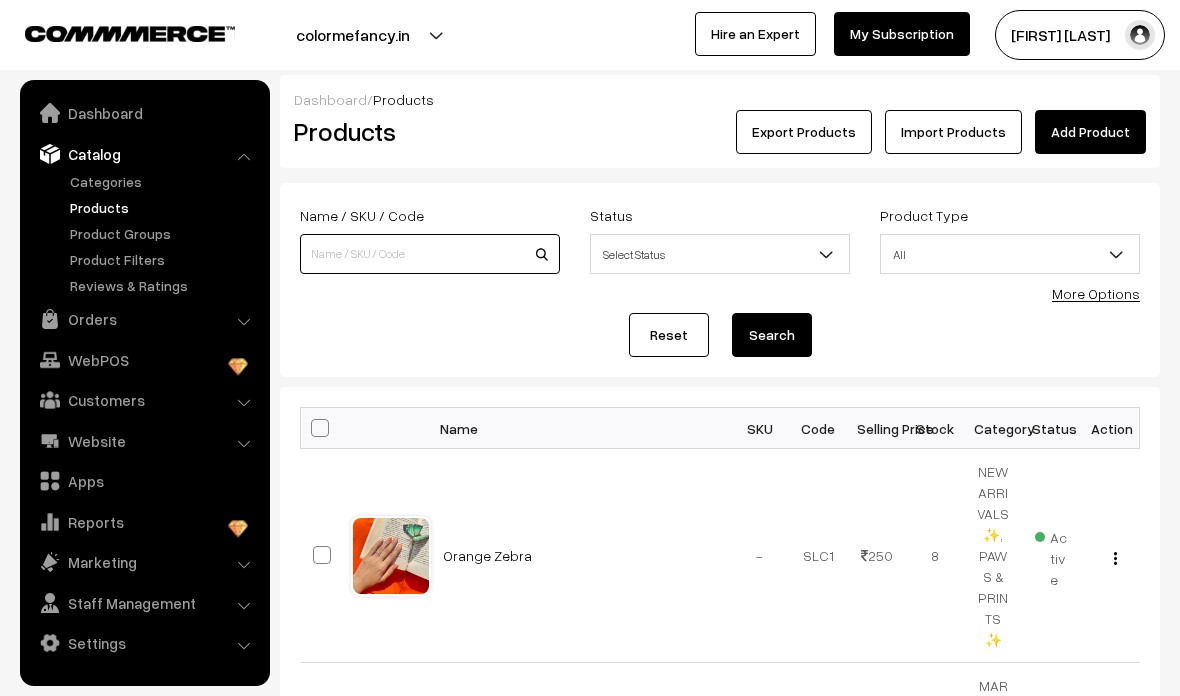 click at bounding box center [430, 254] 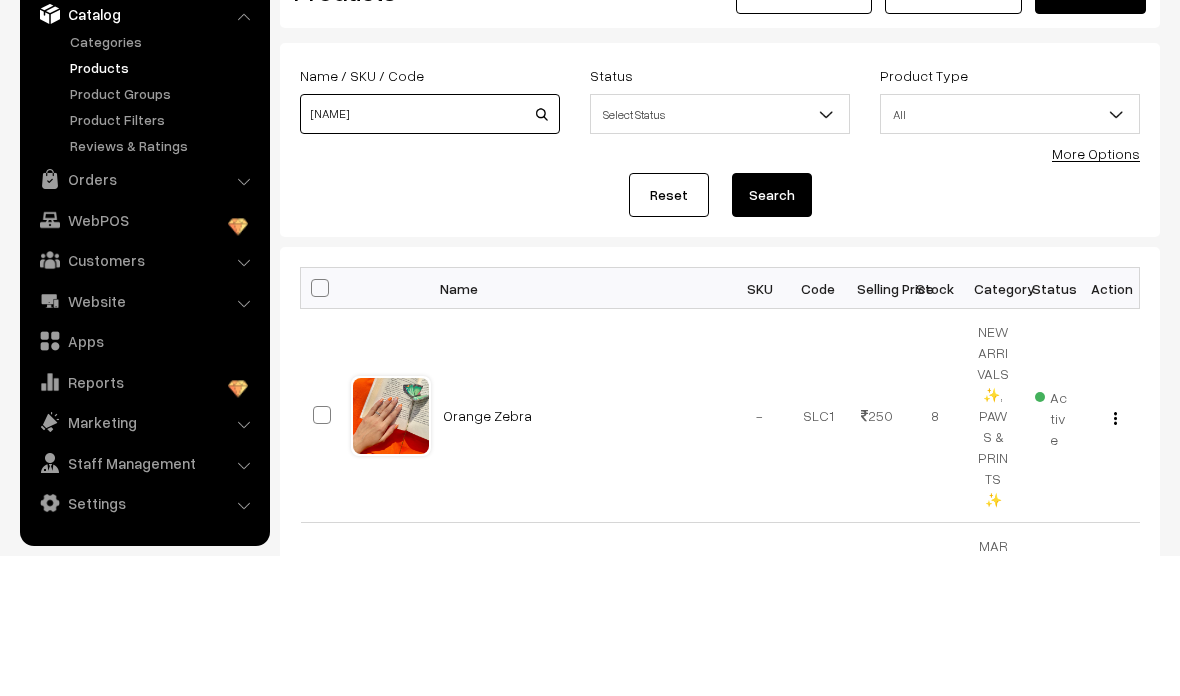 type on "Shine" 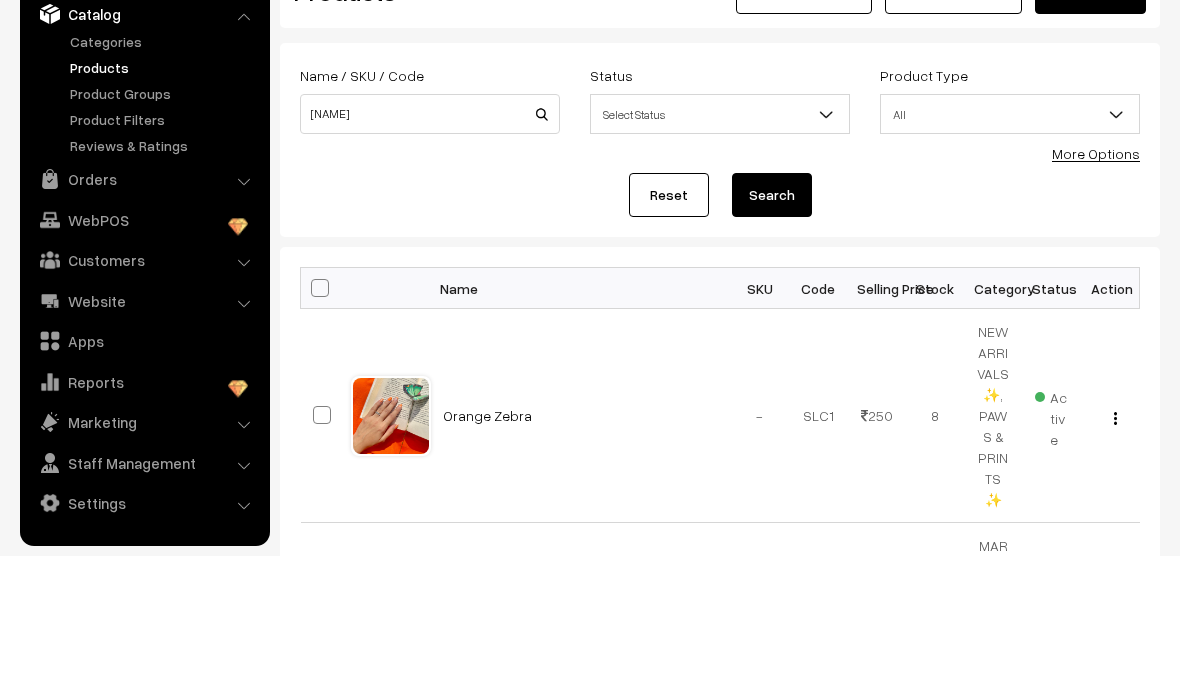 click on "Search" at bounding box center [772, 335] 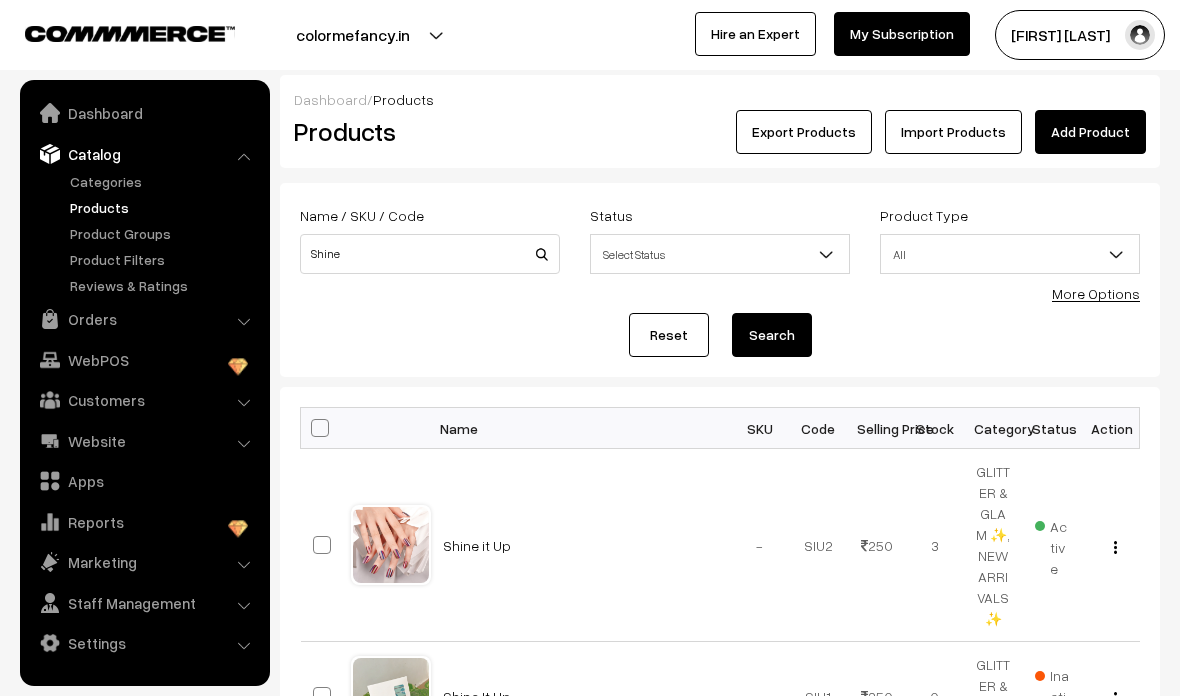 scroll, scrollTop: 0, scrollLeft: 0, axis: both 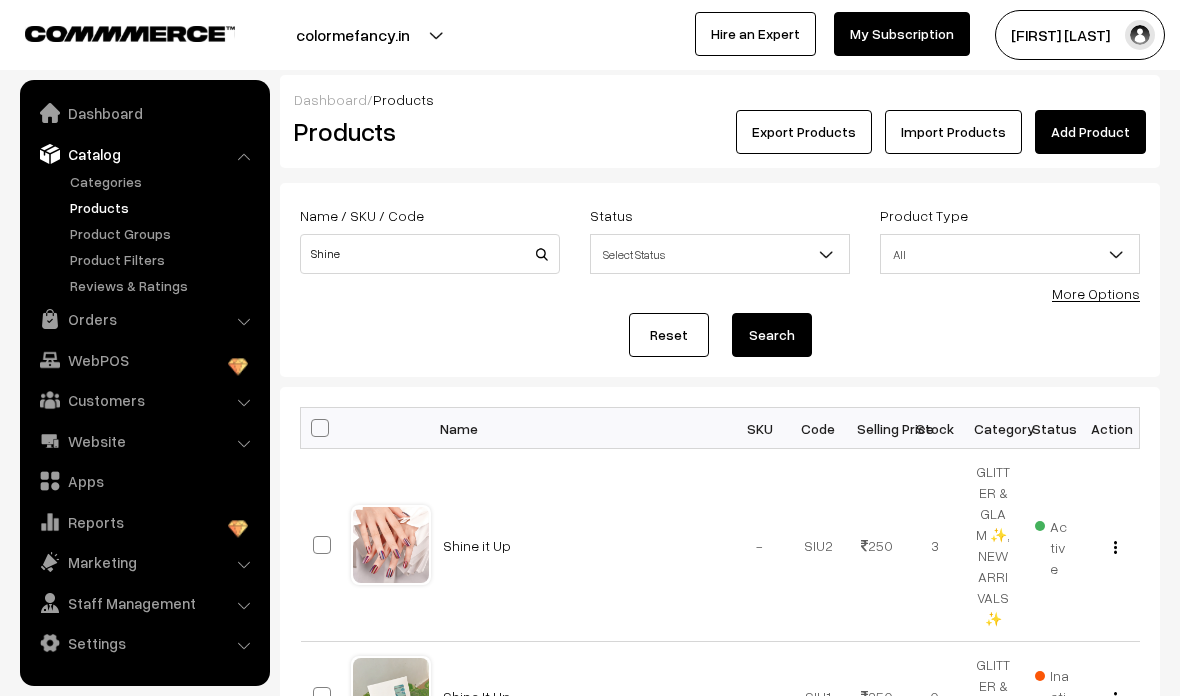 click on "Shine it Up" at bounding box center [477, 545] 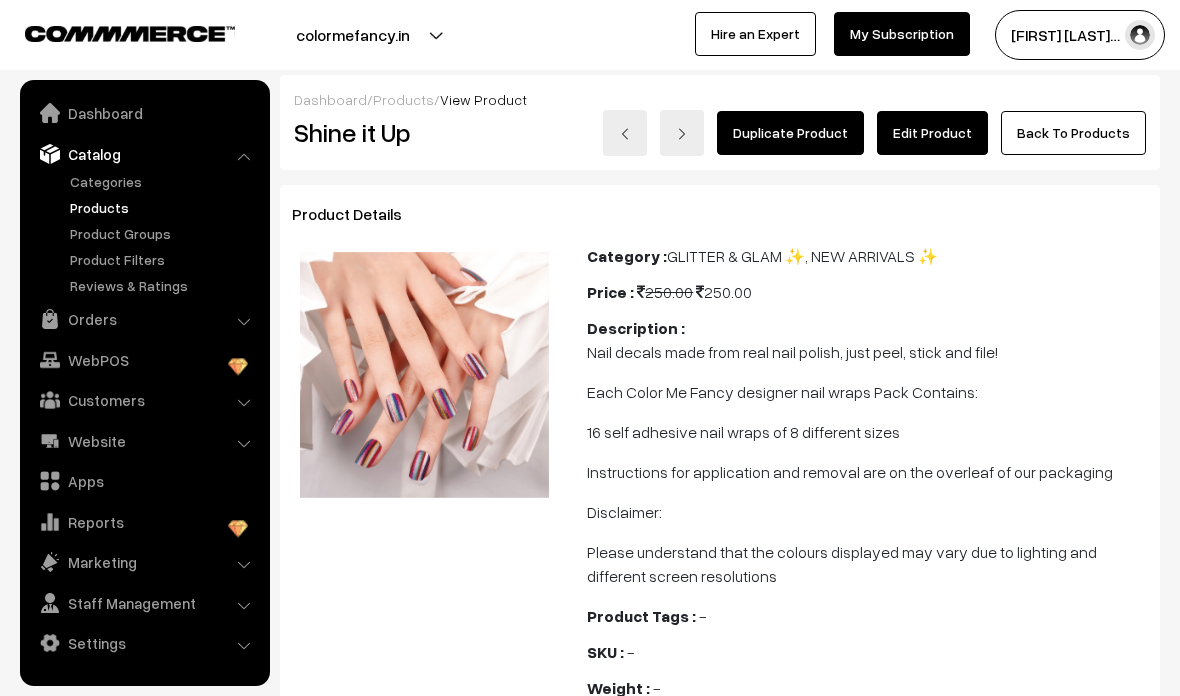 scroll, scrollTop: 0, scrollLeft: 0, axis: both 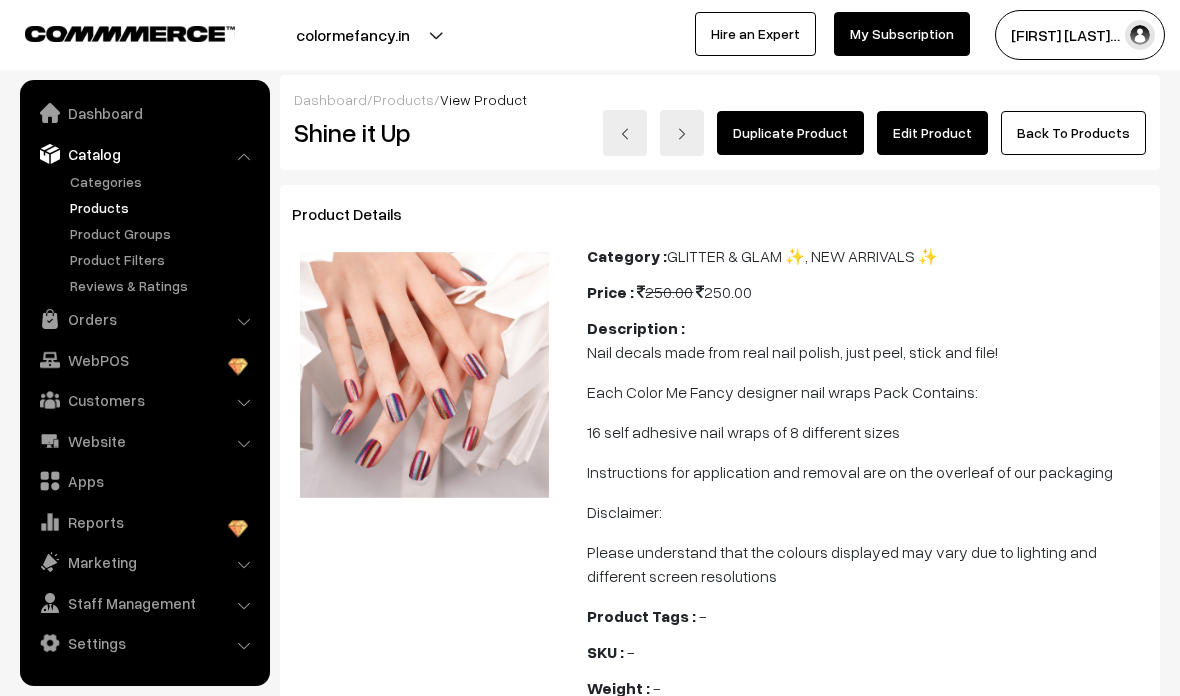 click on "Edit Product" at bounding box center (932, 133) 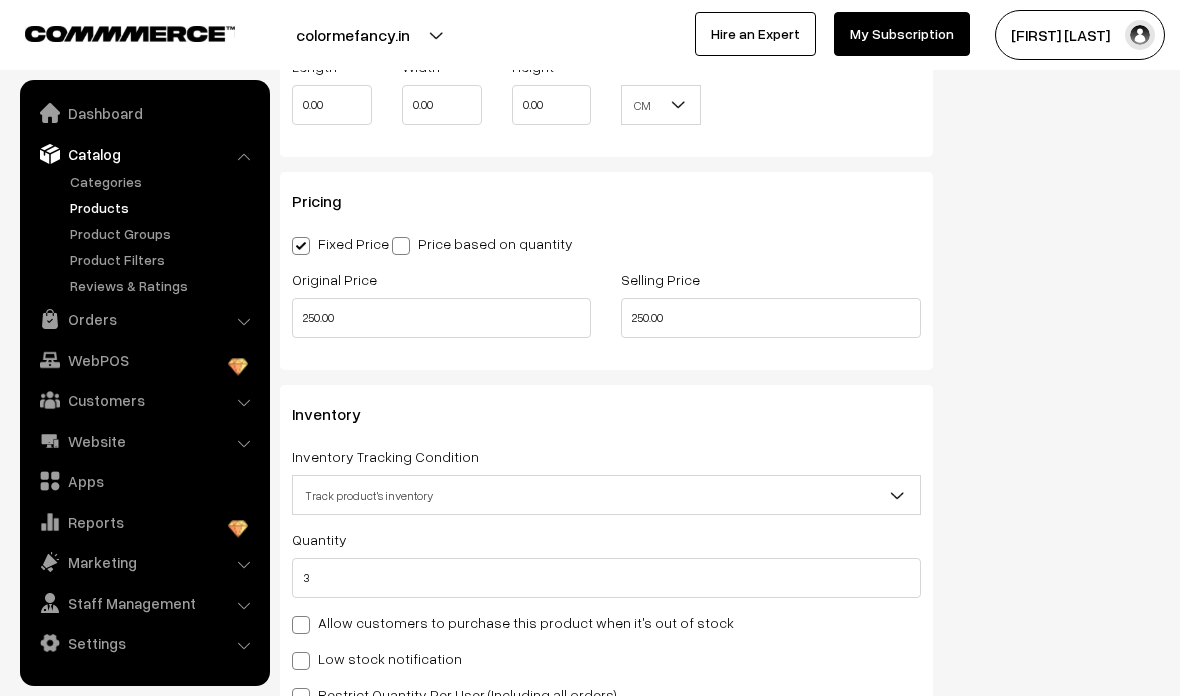 scroll, scrollTop: 1494, scrollLeft: 0, axis: vertical 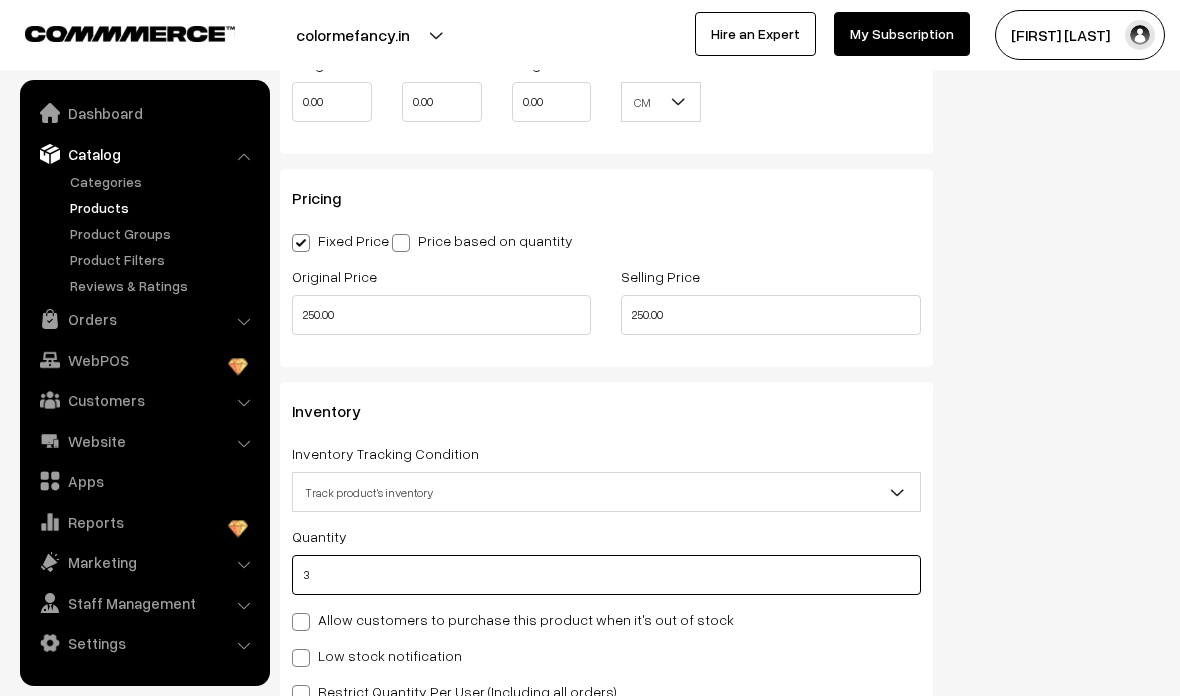click on "3" at bounding box center [606, 575] 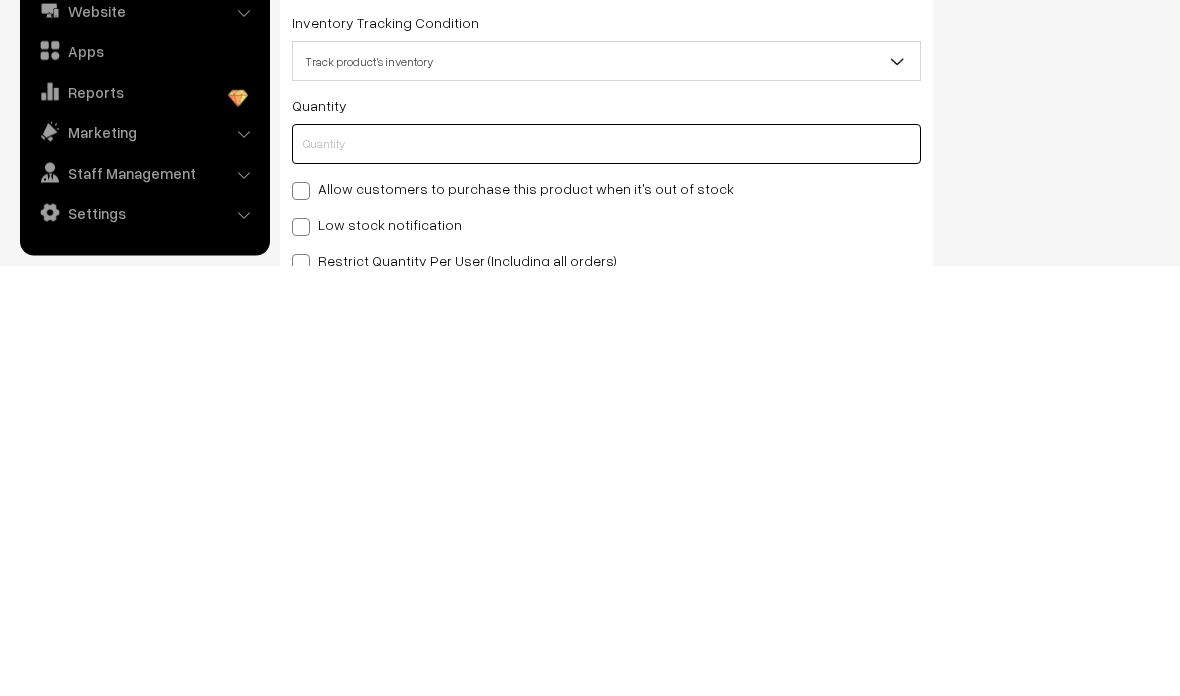 type on "2" 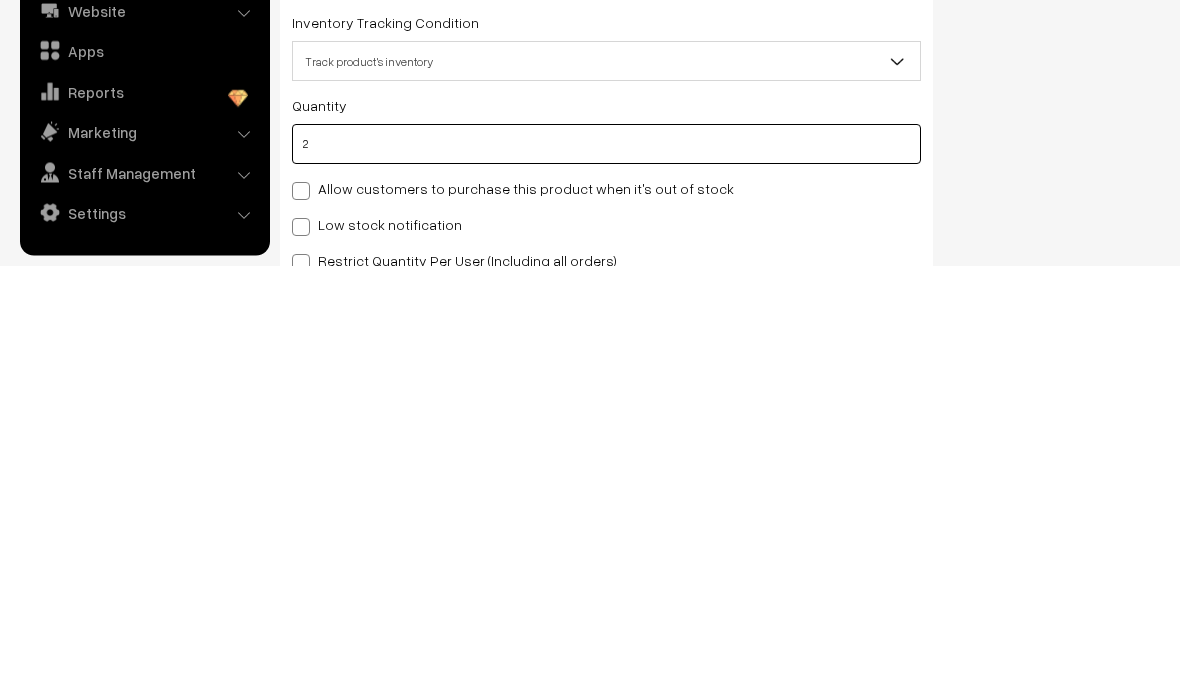 type on "5" 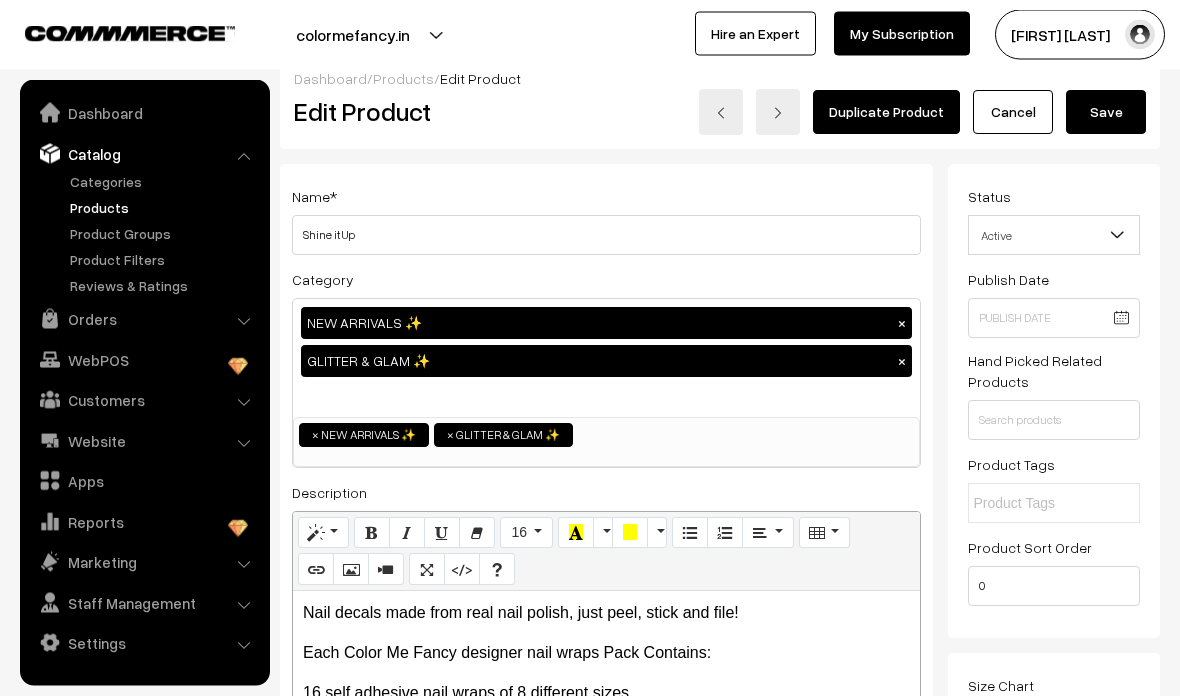 scroll, scrollTop: 0, scrollLeft: 0, axis: both 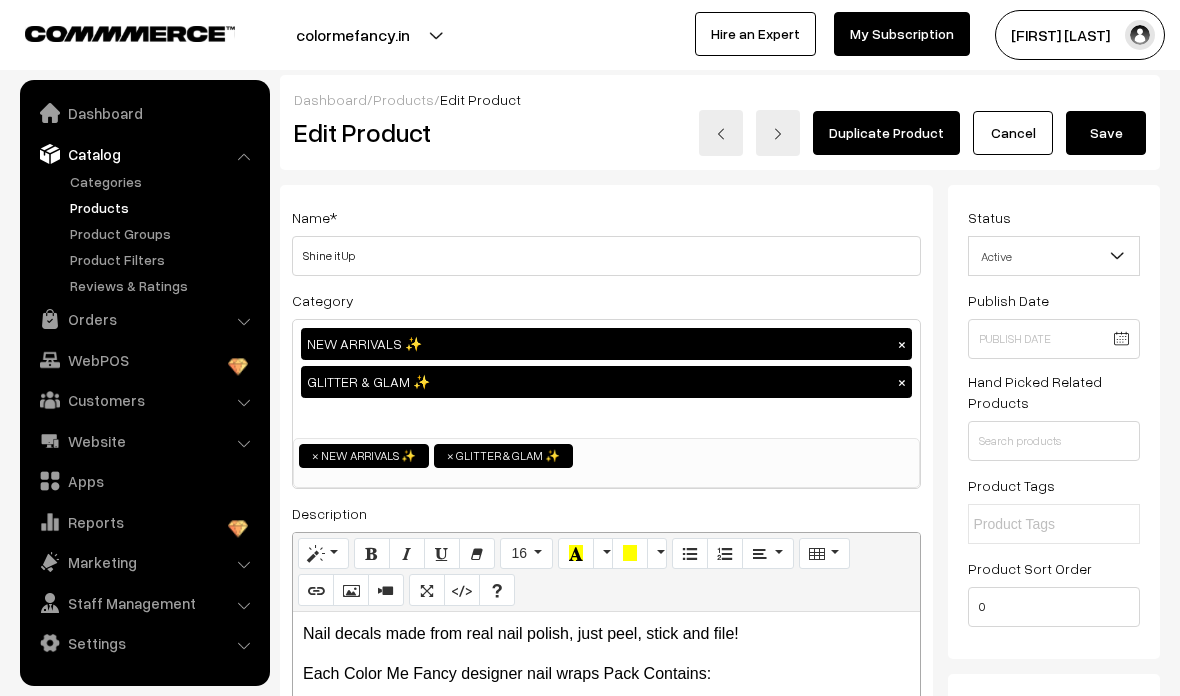 type on "2" 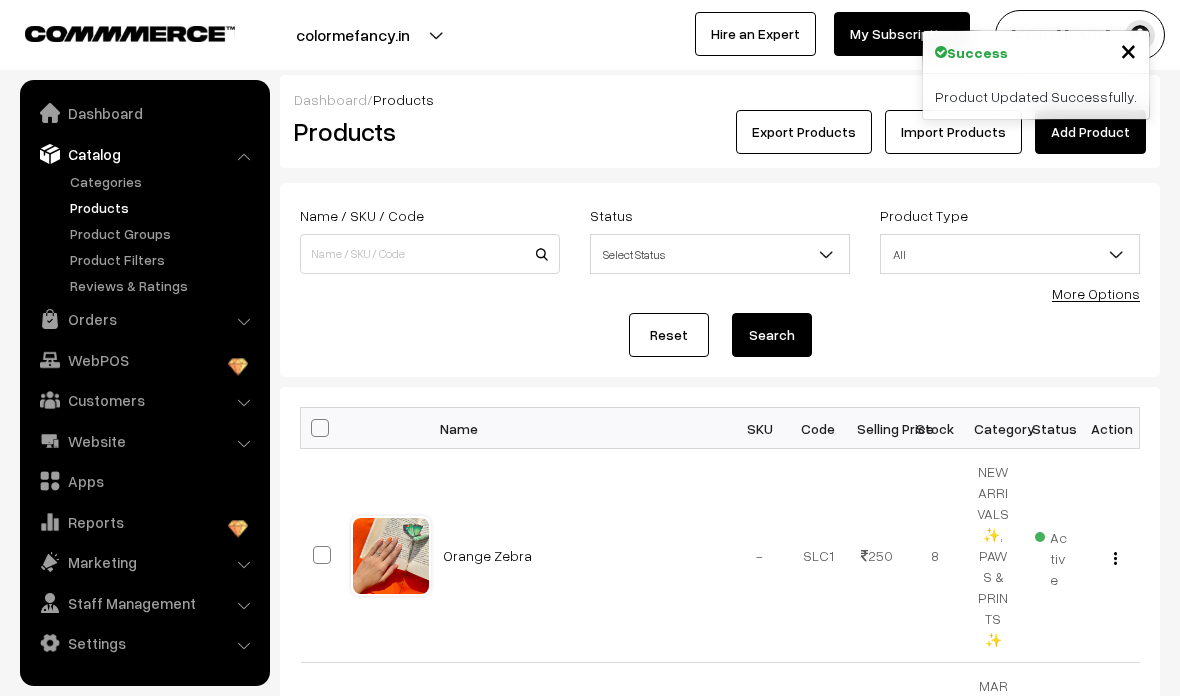 scroll, scrollTop: 0, scrollLeft: 0, axis: both 